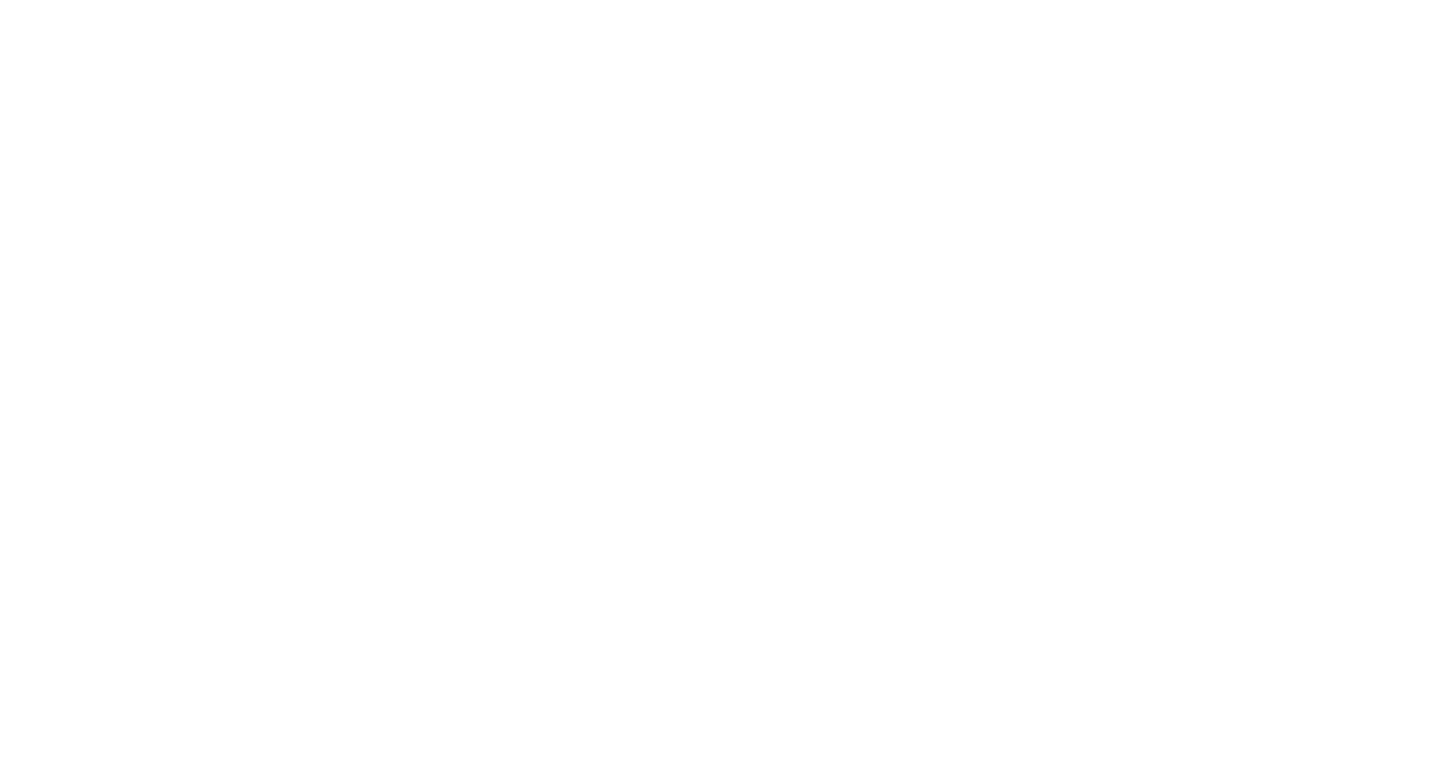 scroll, scrollTop: 0, scrollLeft: 0, axis: both 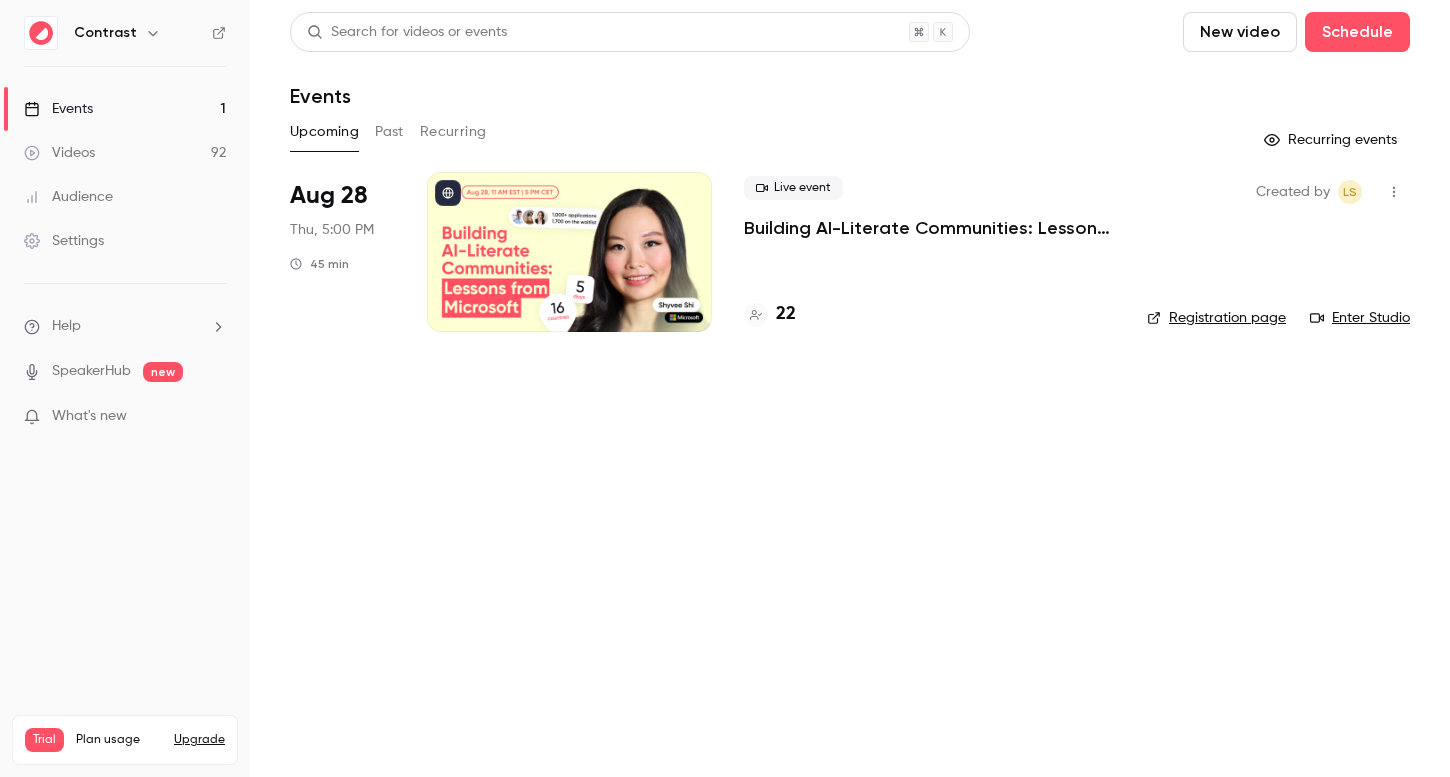 click on "Building AI-Literate Communities: Lessons from Microsoft" at bounding box center (929, 228) 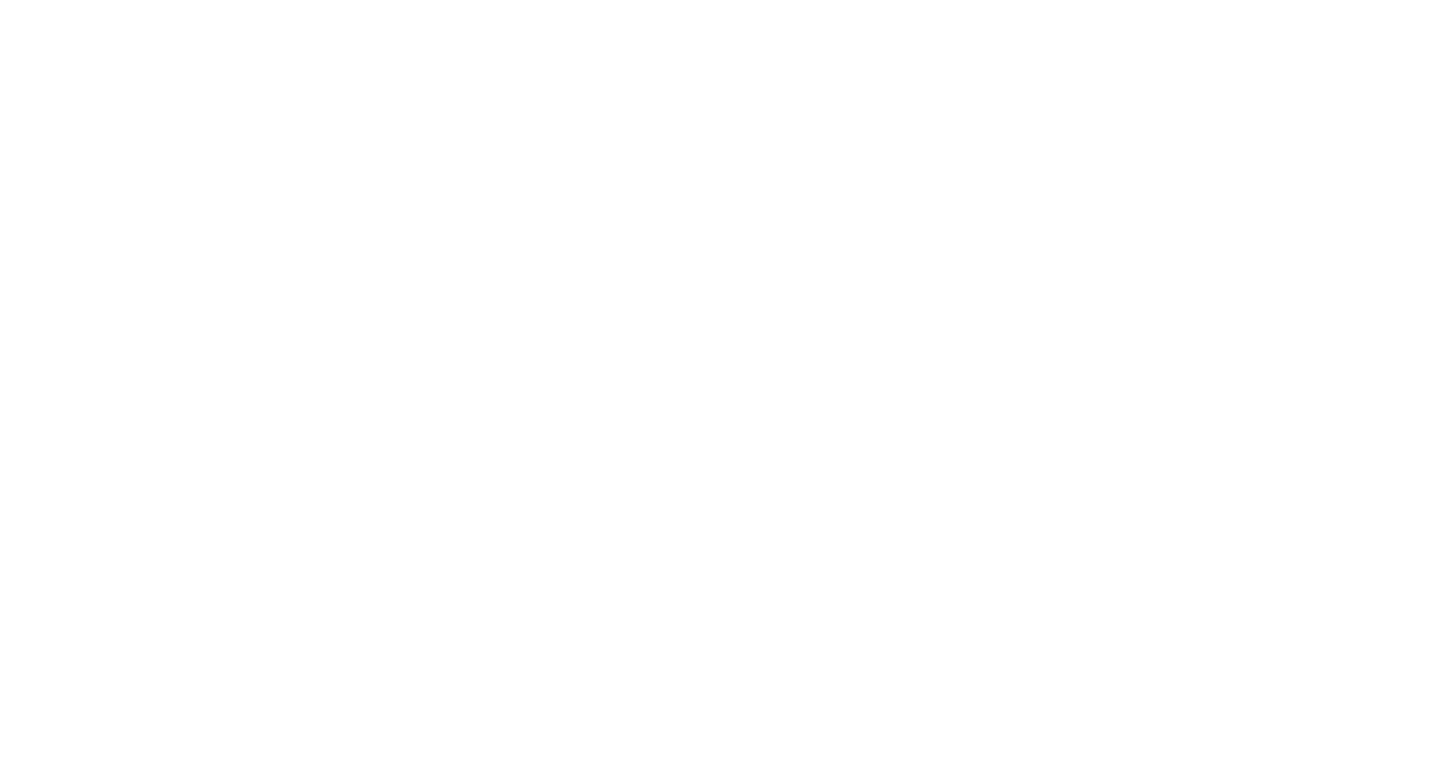 scroll, scrollTop: 0, scrollLeft: 0, axis: both 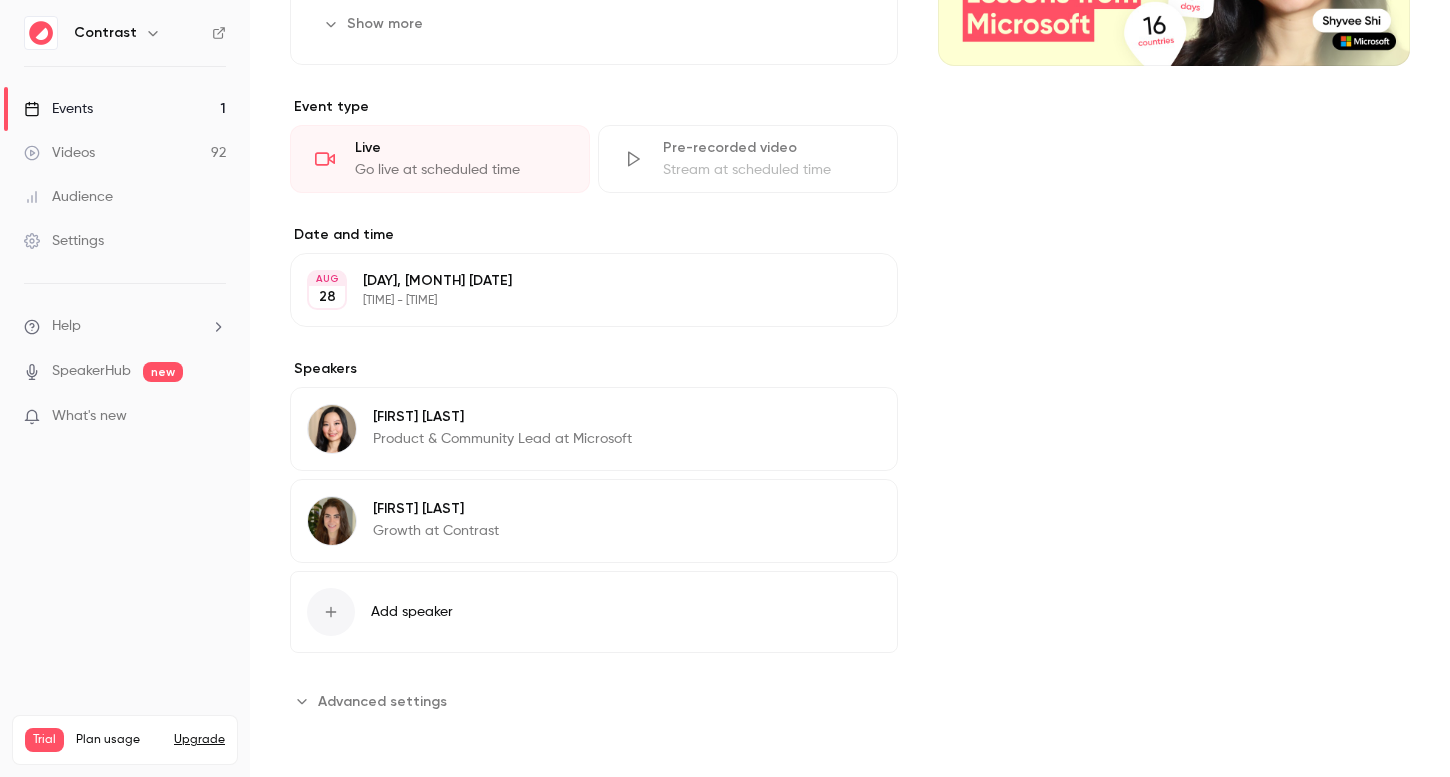 click on "Advanced settings" at bounding box center [382, 701] 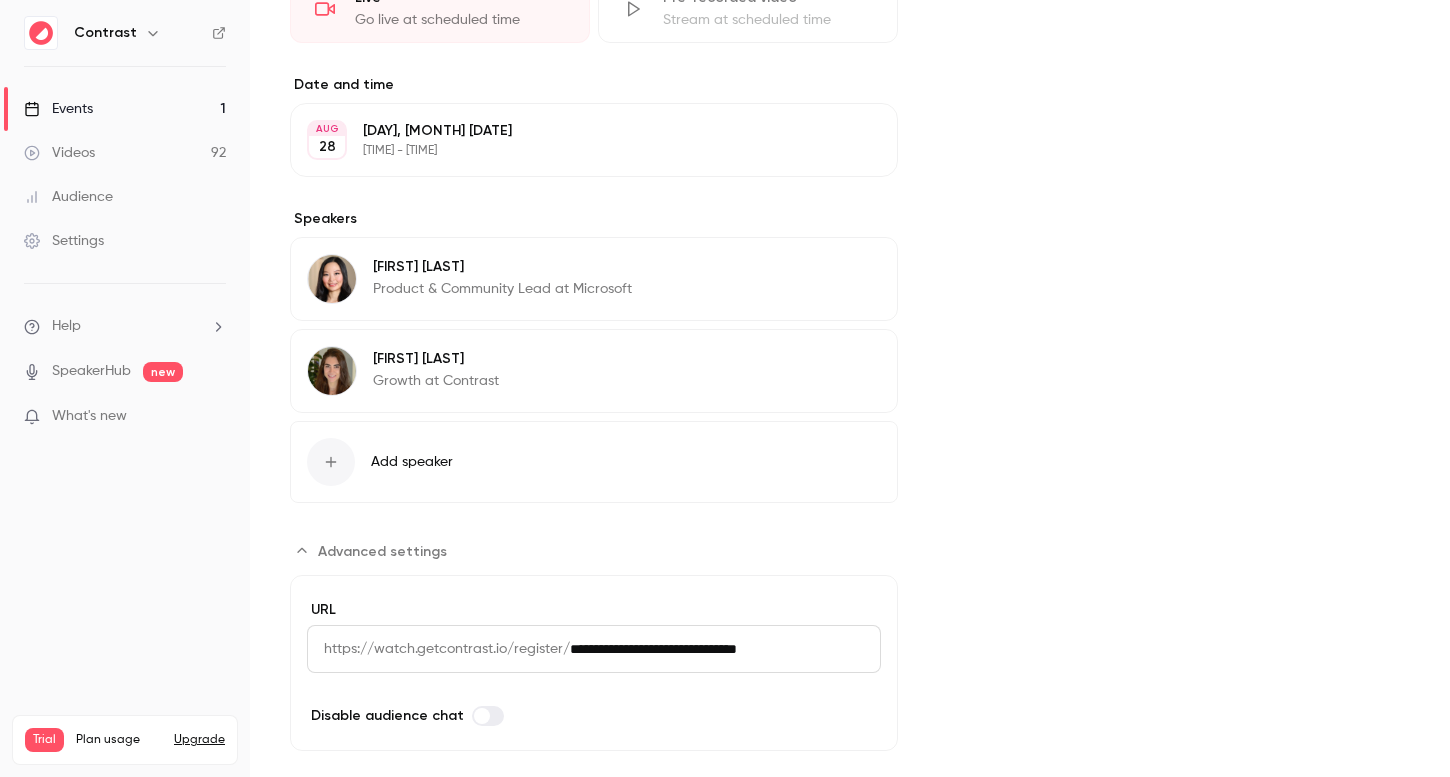 scroll, scrollTop: 589, scrollLeft: 0, axis: vertical 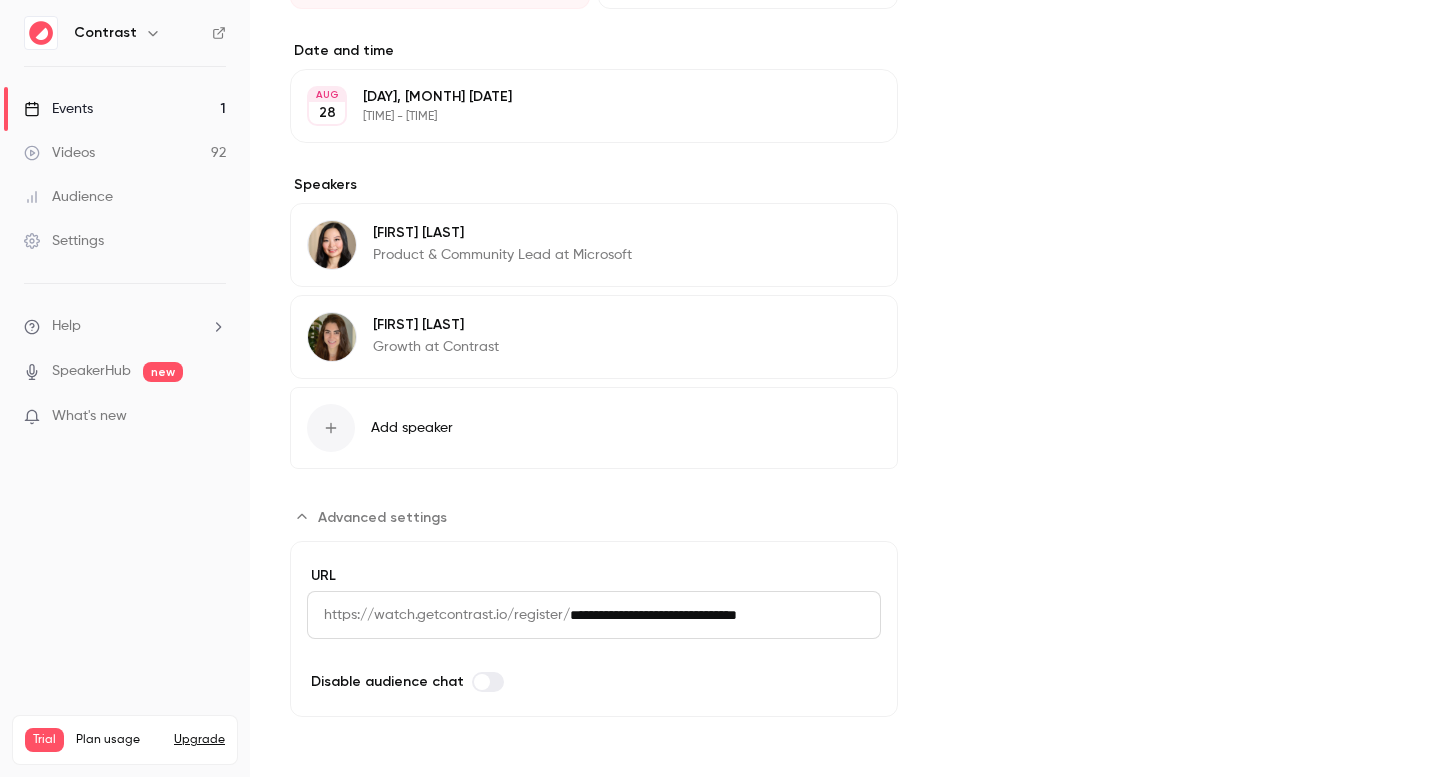 click on "Advanced settings" at bounding box center (382, 517) 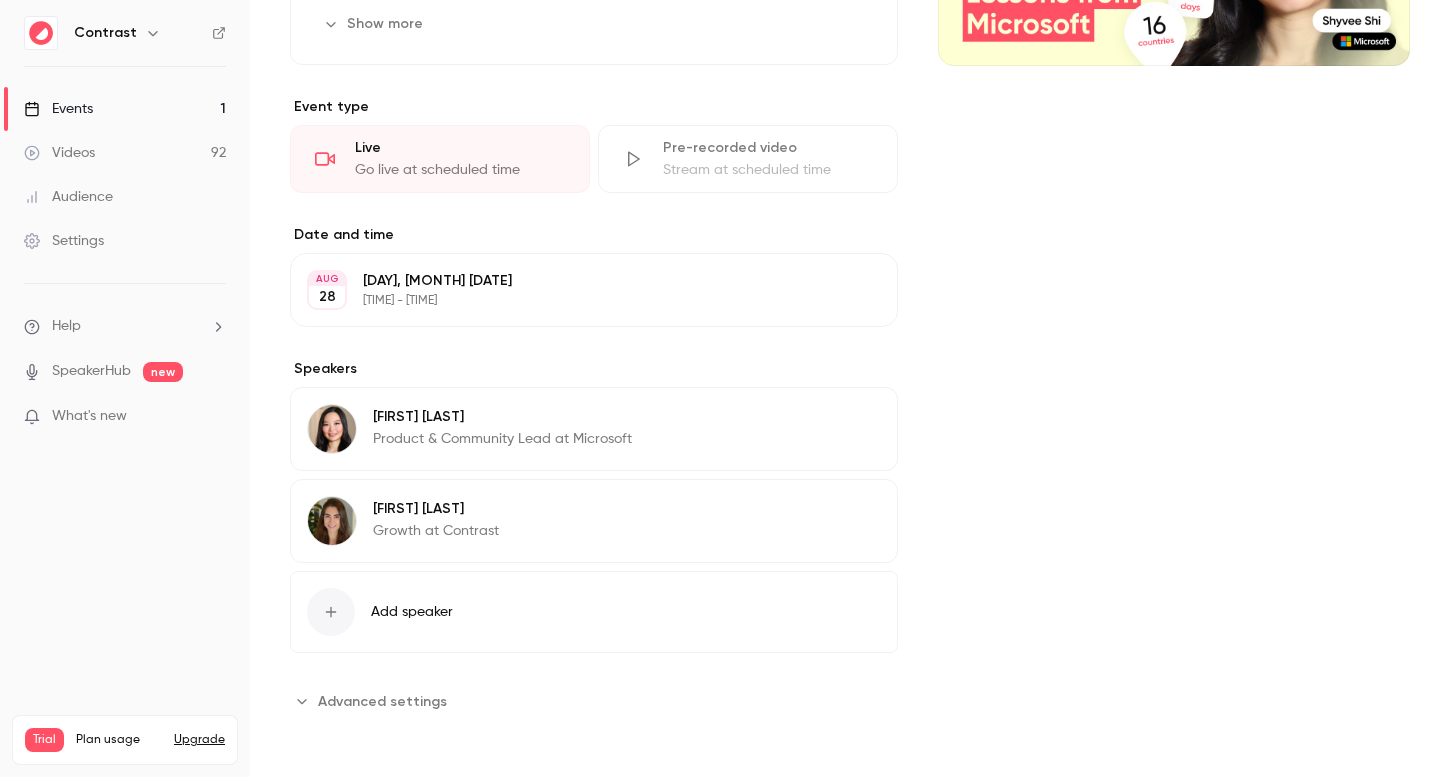 scroll, scrollTop: 405, scrollLeft: 0, axis: vertical 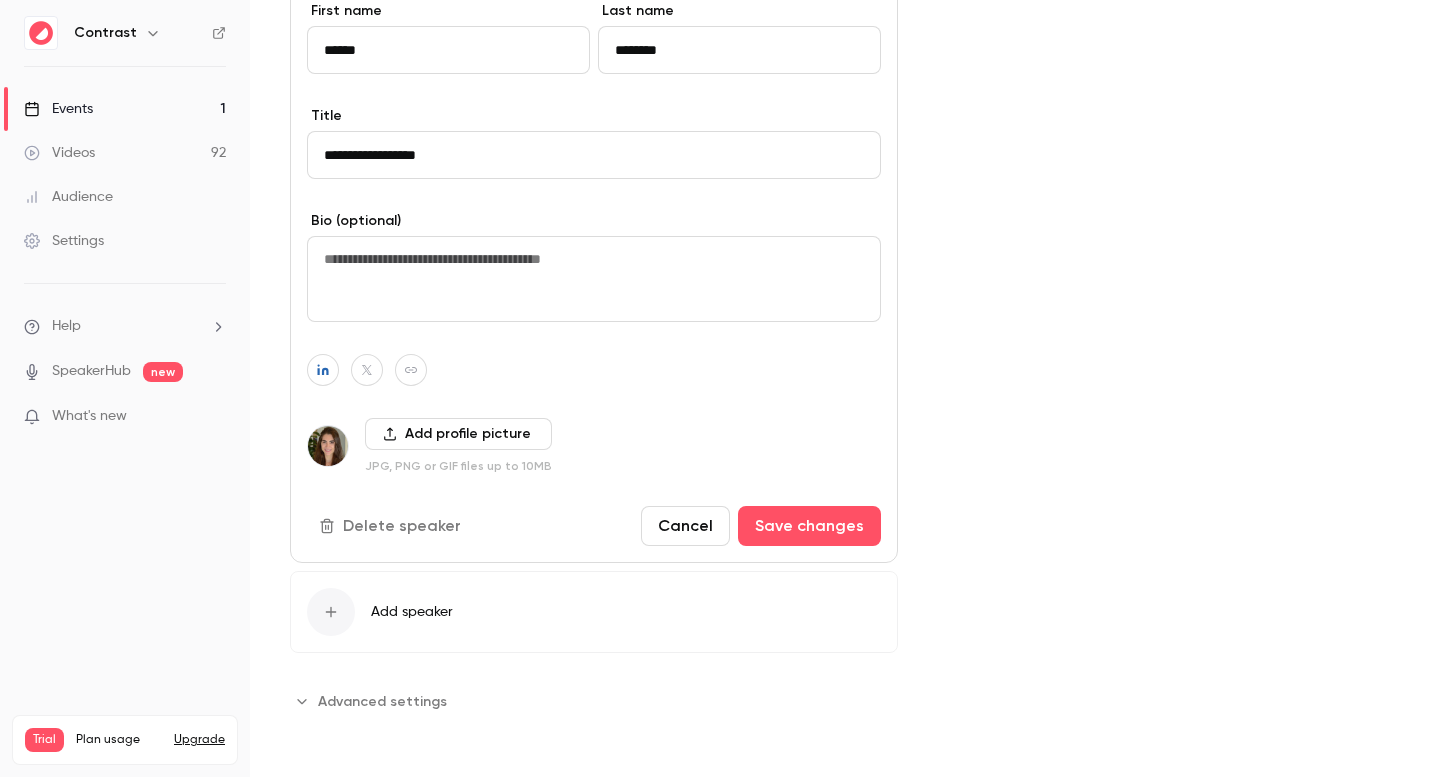 click on "Cancel" at bounding box center (685, 526) 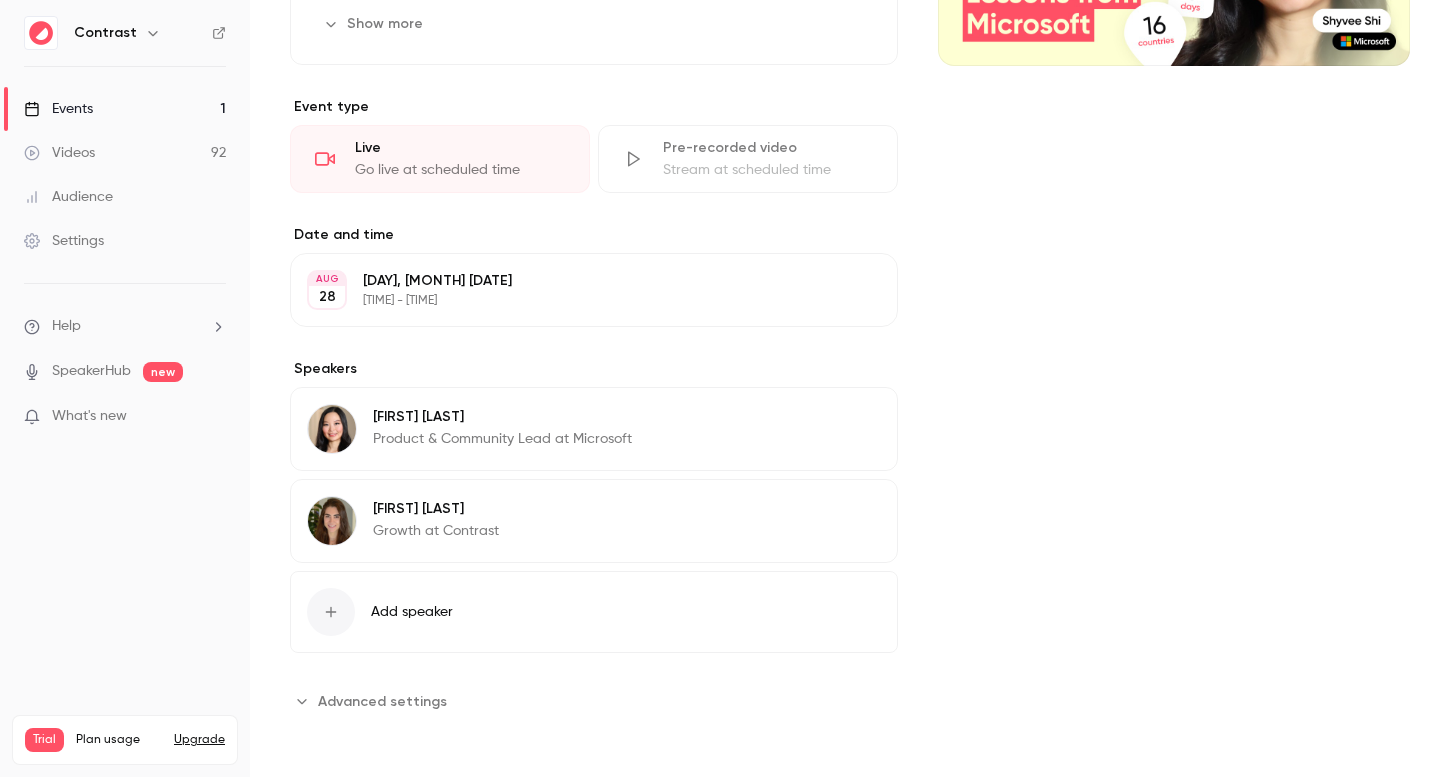 click on "Add speaker" at bounding box center [594, 612] 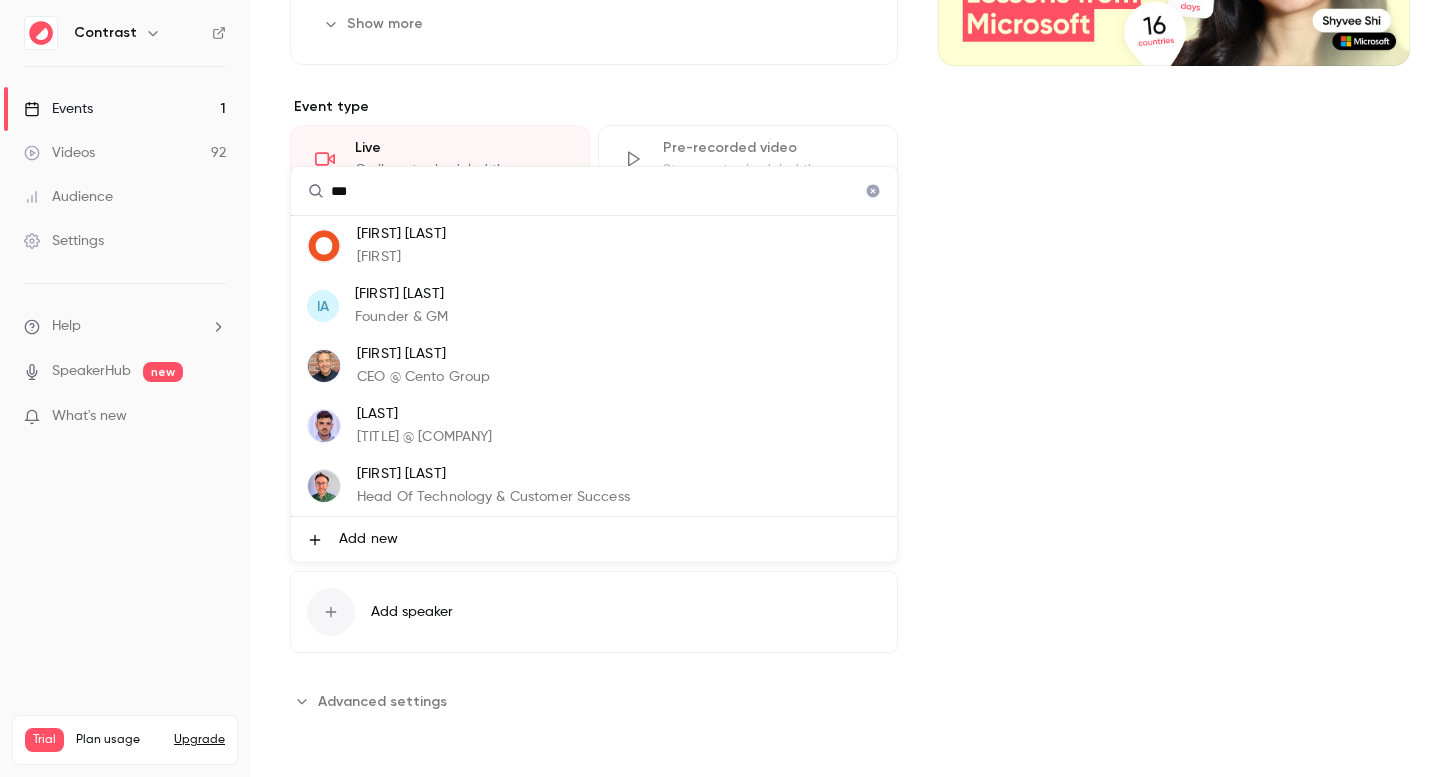 type on "****" 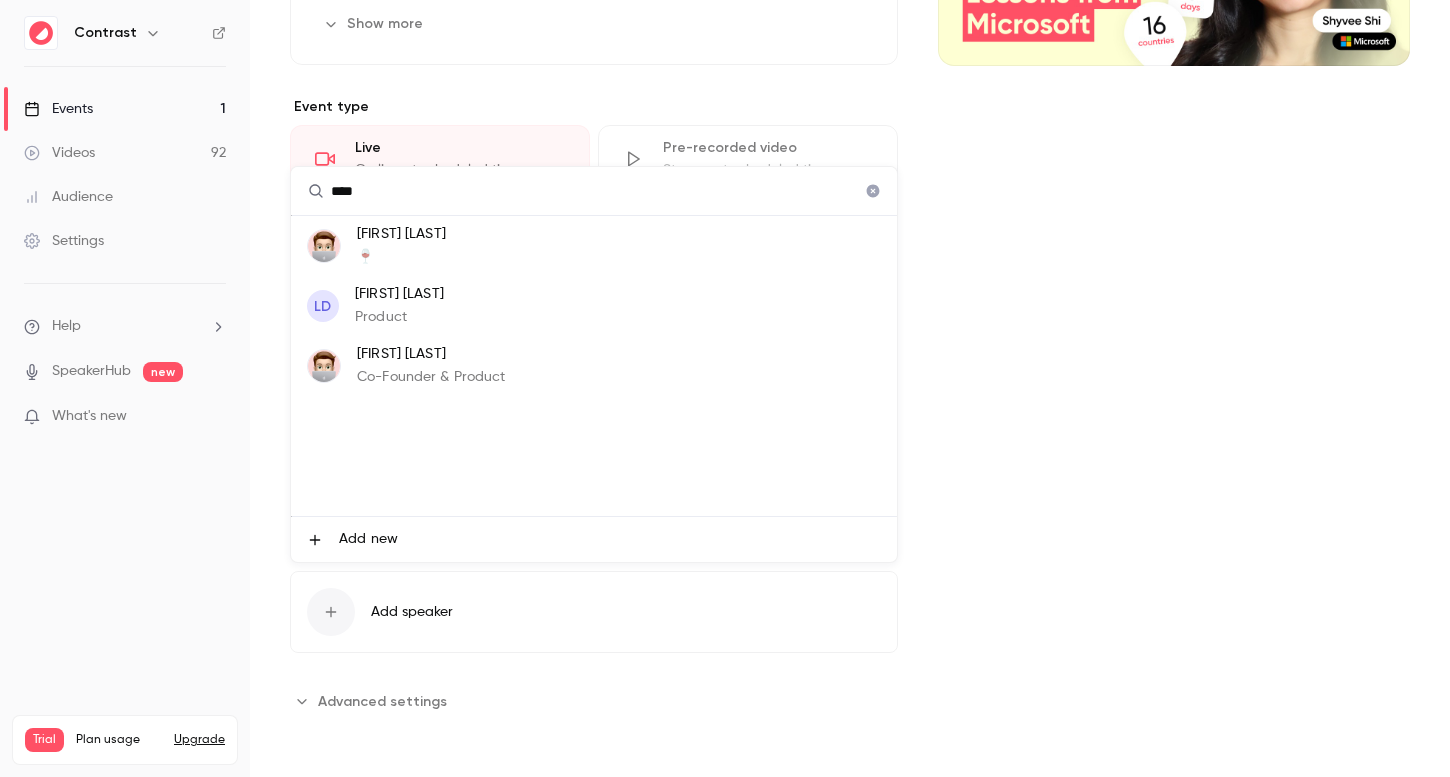 type 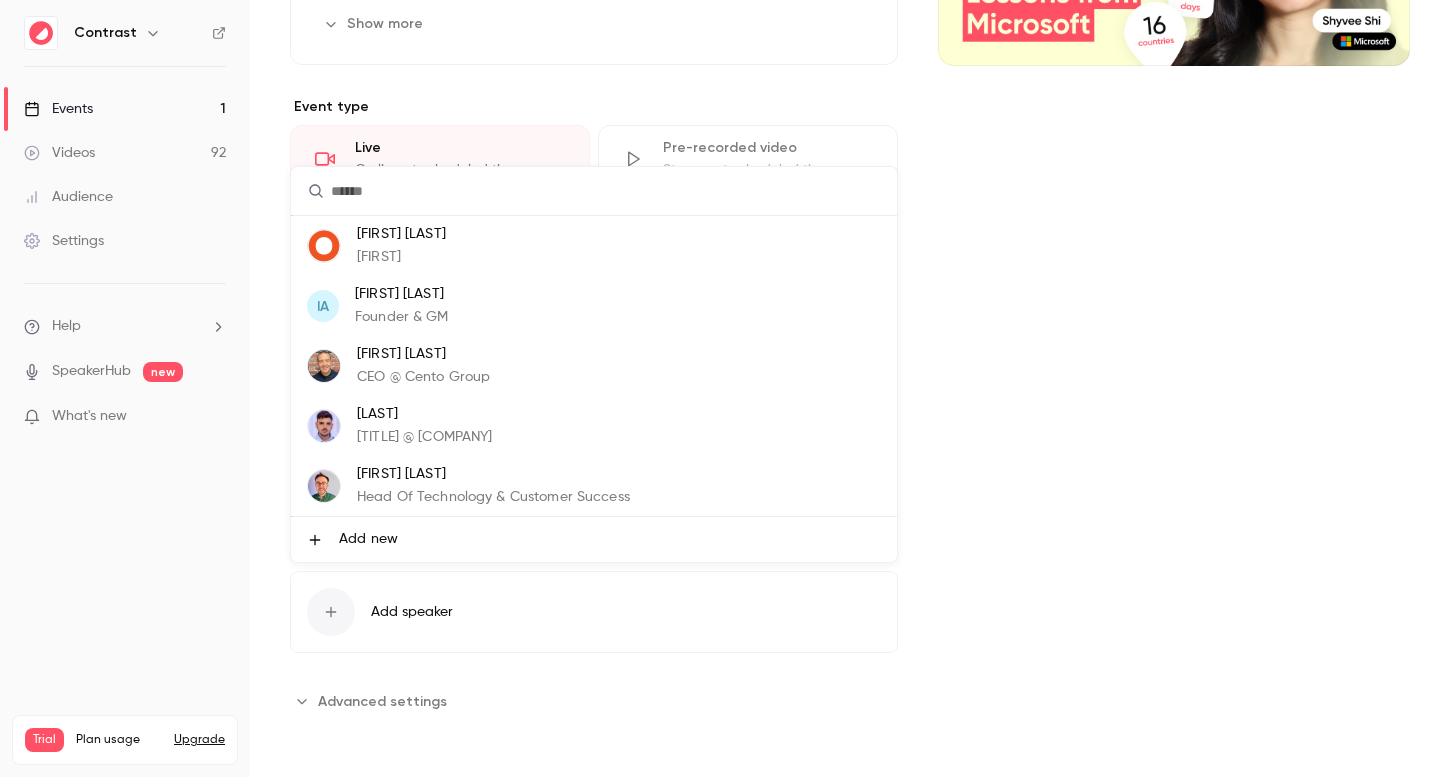 click at bounding box center [725, 388] 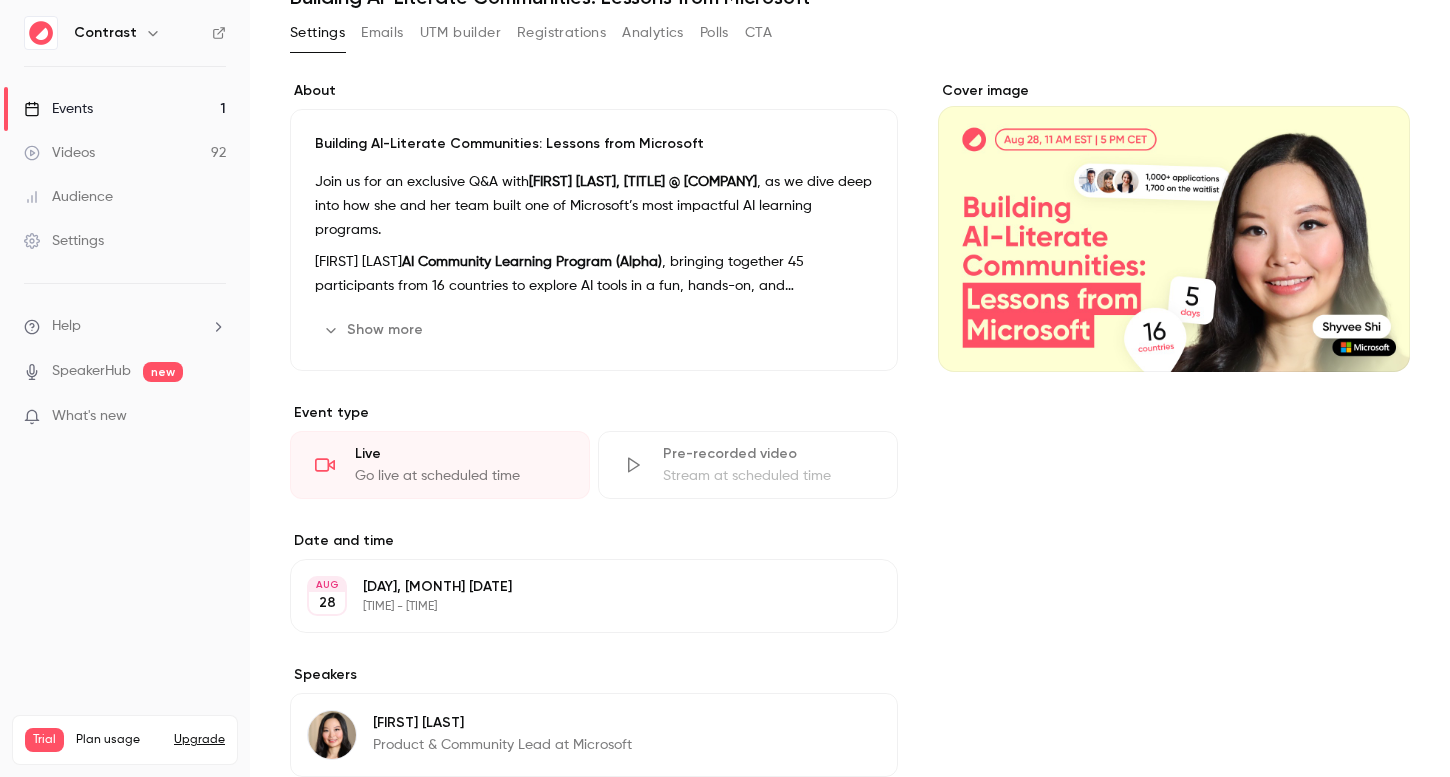 scroll, scrollTop: 100, scrollLeft: 0, axis: vertical 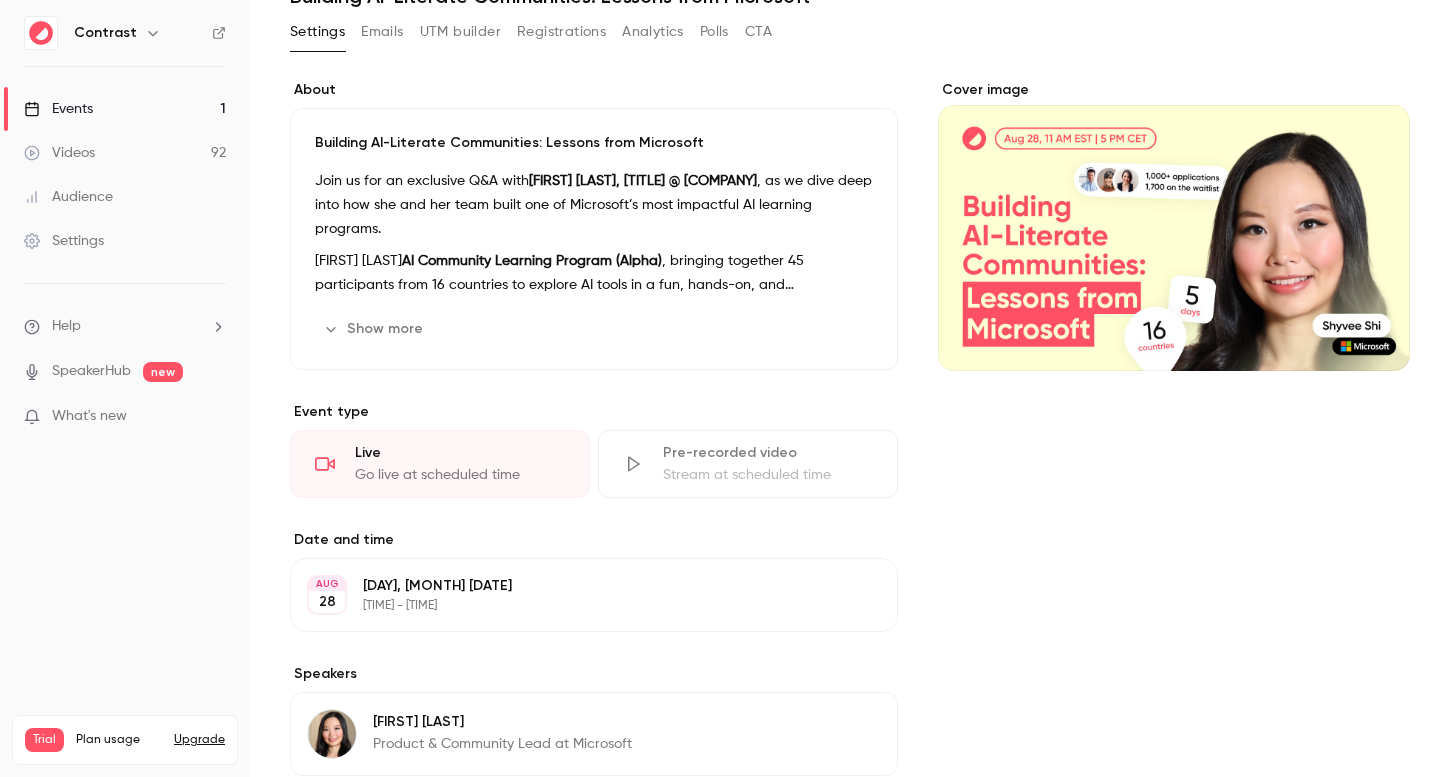 click on "Edit" at bounding box center (836, 329) 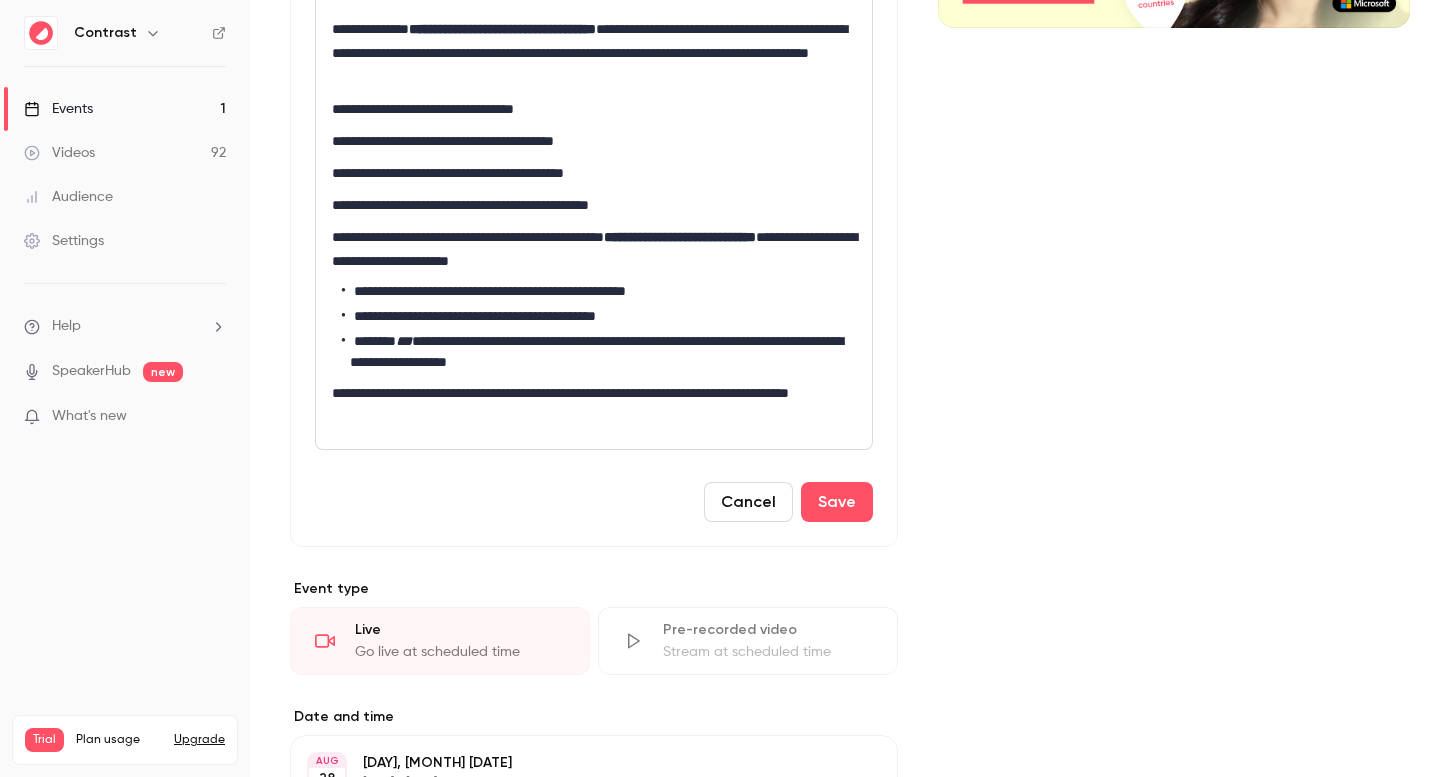 scroll, scrollTop: 264, scrollLeft: 0, axis: vertical 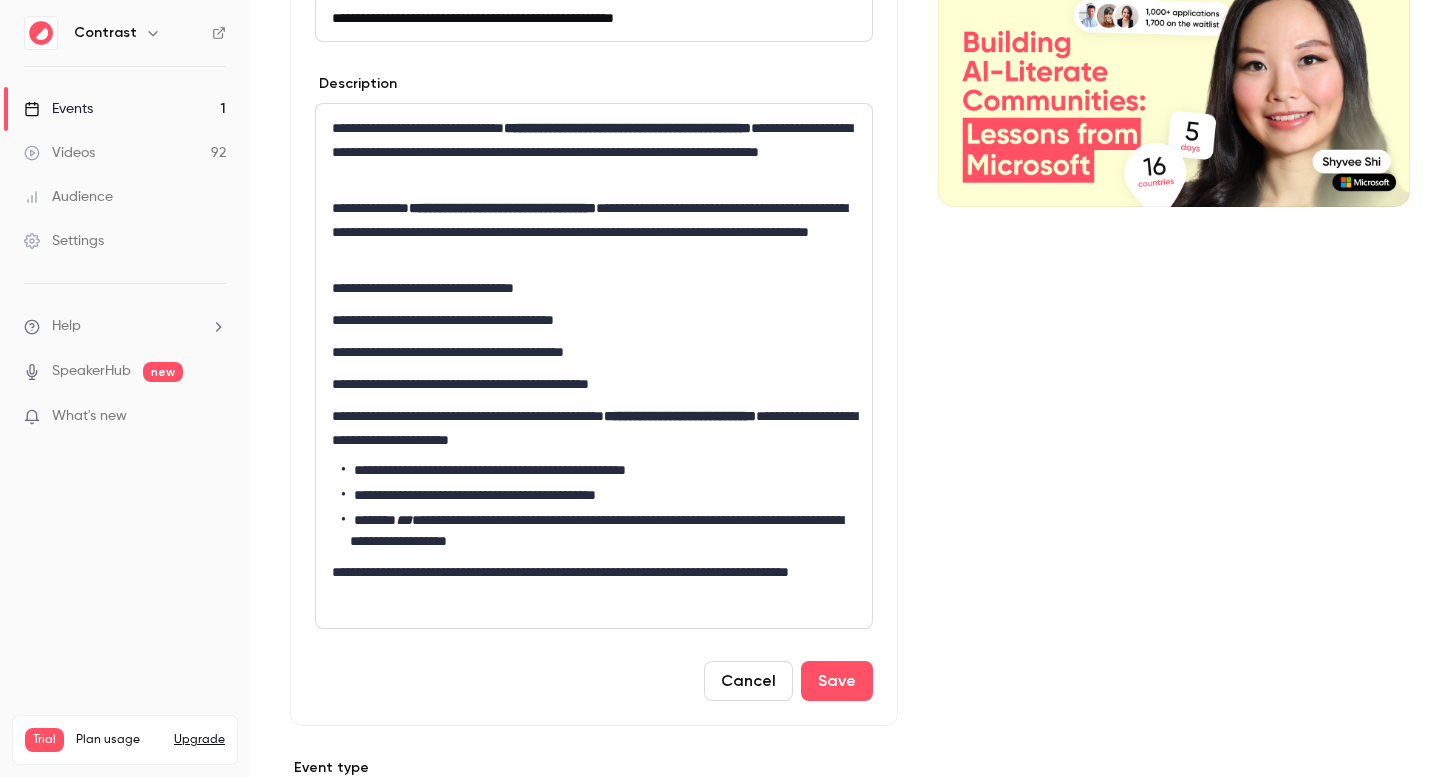 click on "Cancel" at bounding box center [748, 681] 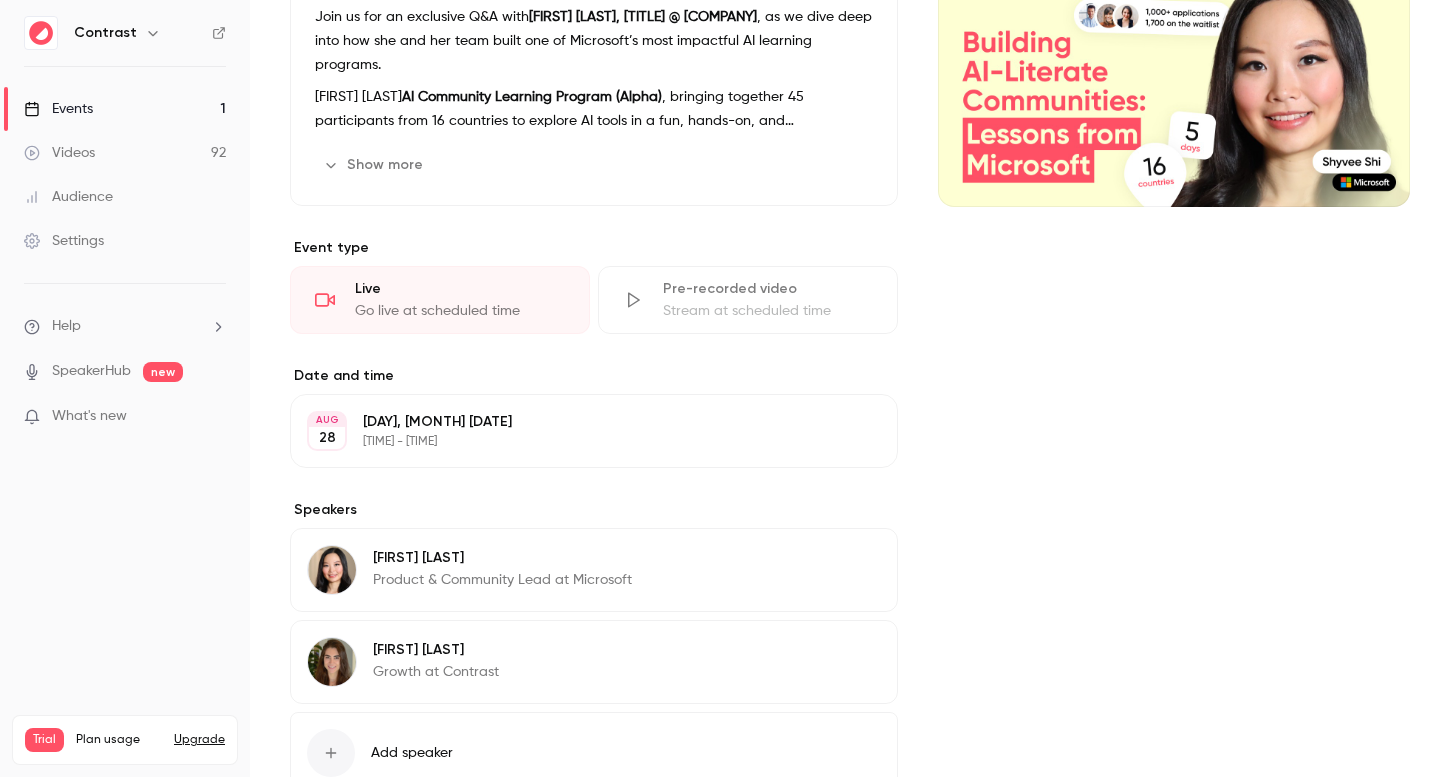 click on "Edit" at bounding box center (844, 431) 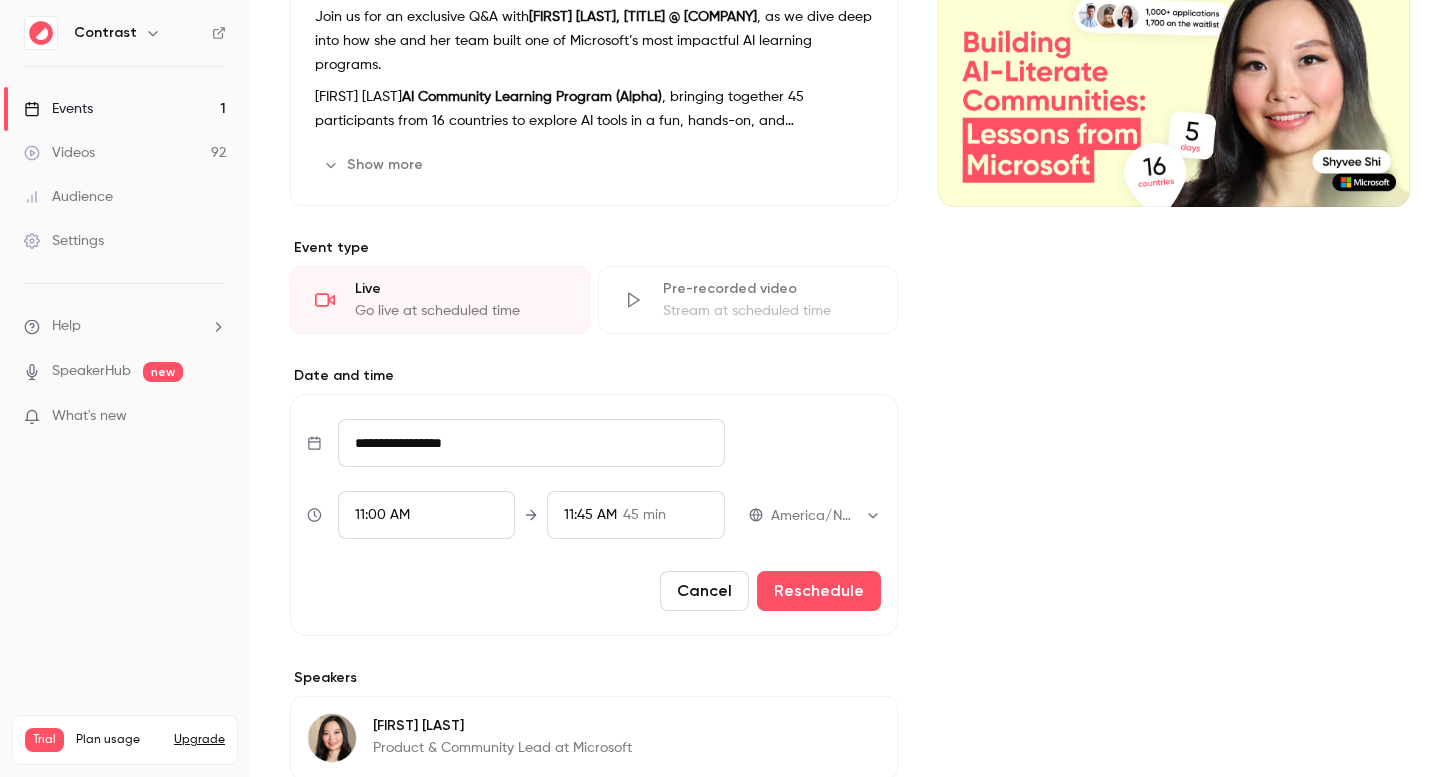 scroll, scrollTop: 316, scrollLeft: 0, axis: vertical 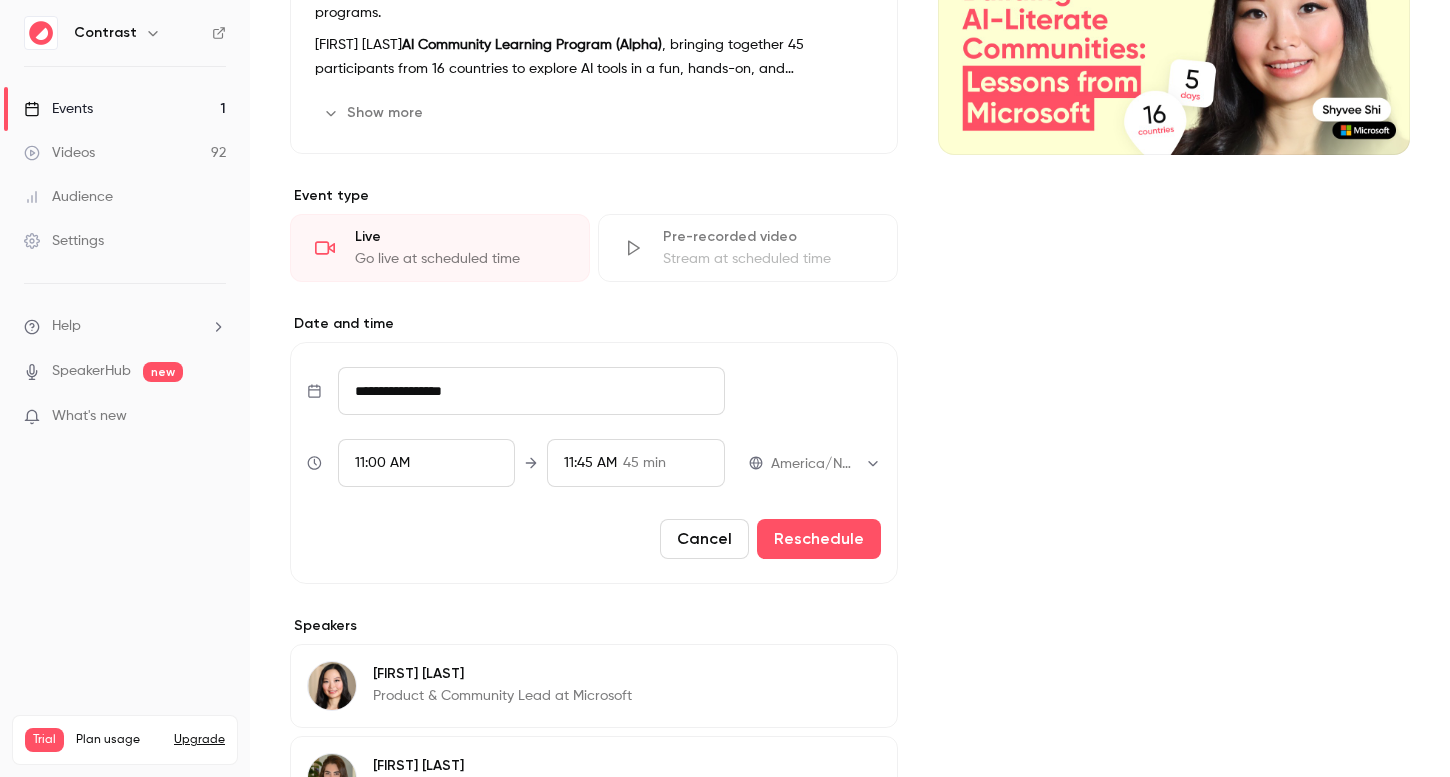 click on "Cancel" at bounding box center (704, 539) 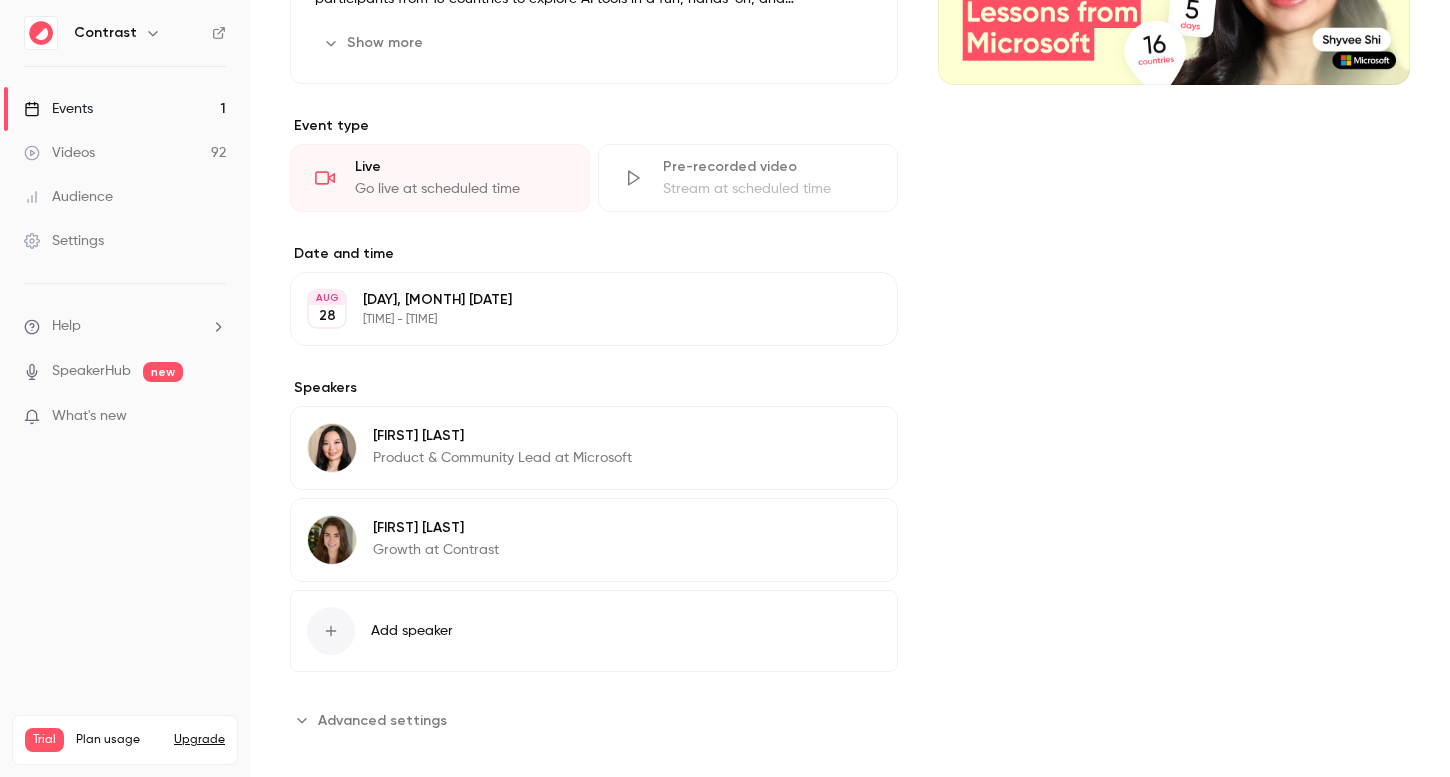 scroll, scrollTop: 405, scrollLeft: 0, axis: vertical 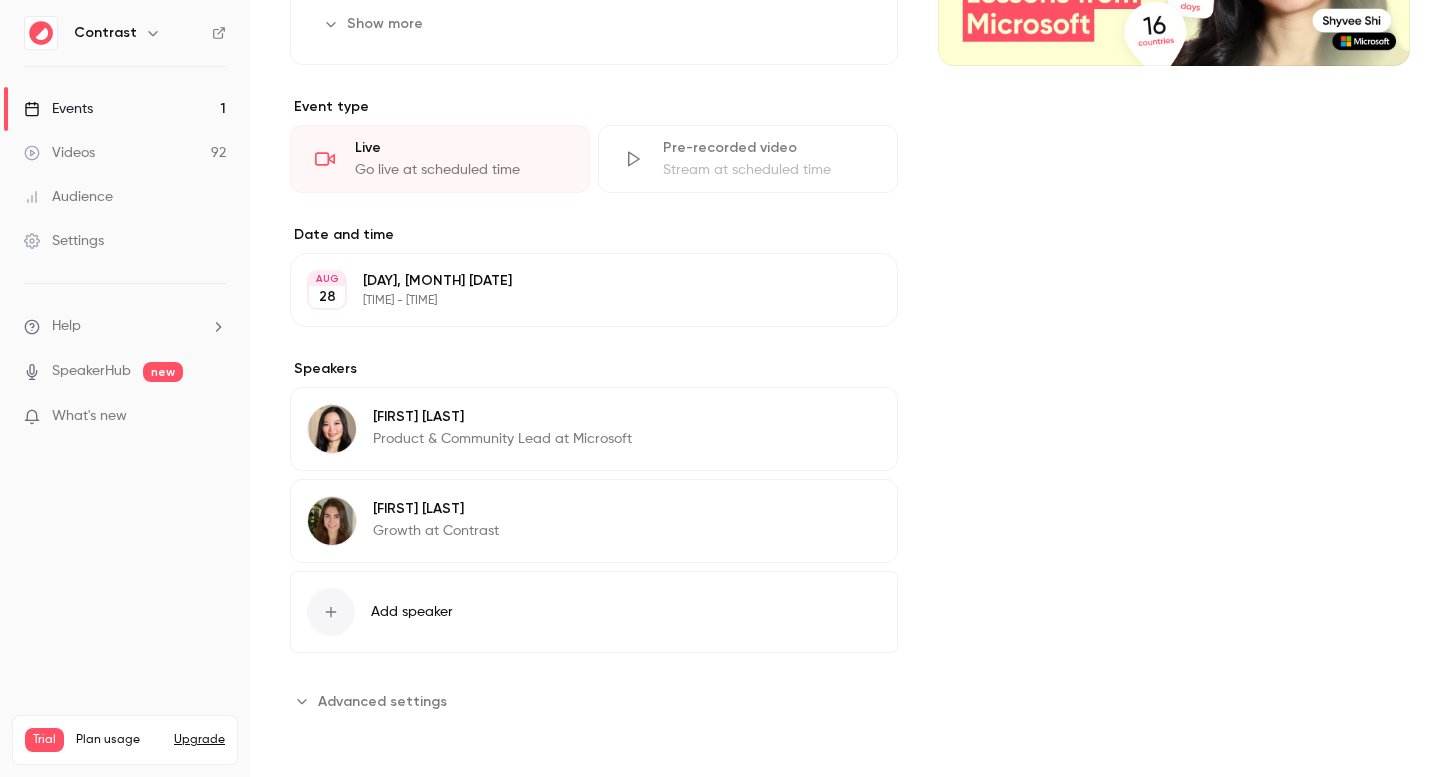 click on "Edit" at bounding box center (844, 420) 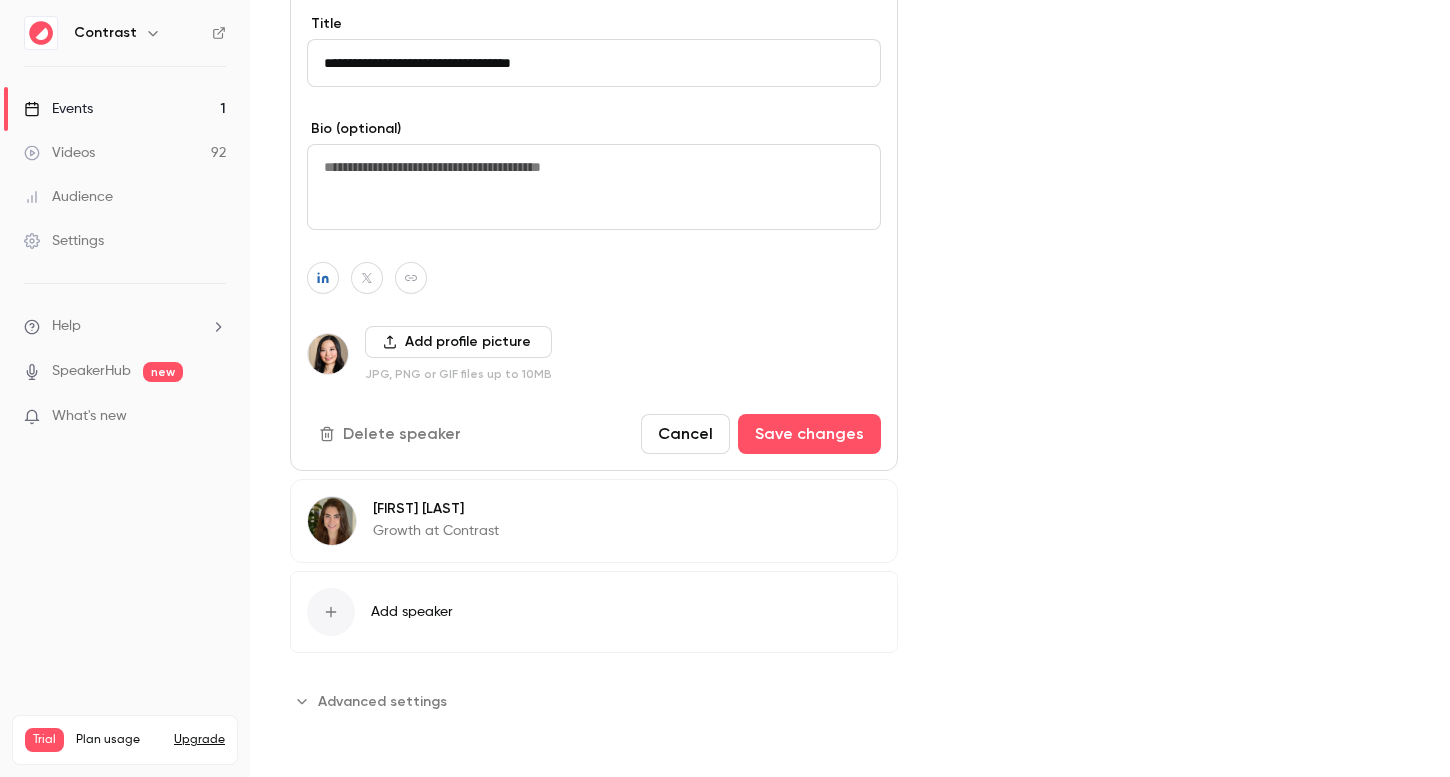 click on "Cancel" at bounding box center (685, 434) 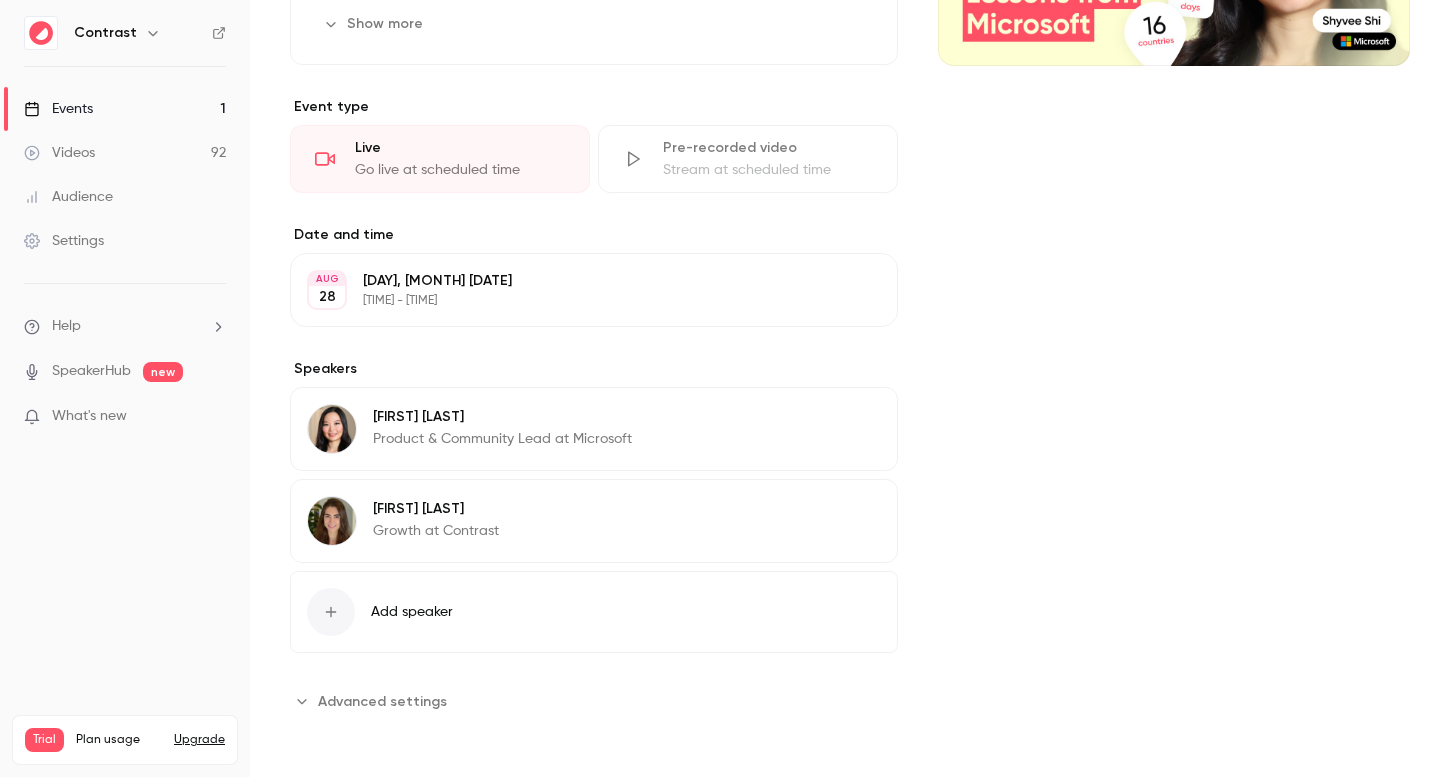 click on "Add speaker" at bounding box center (412, 612) 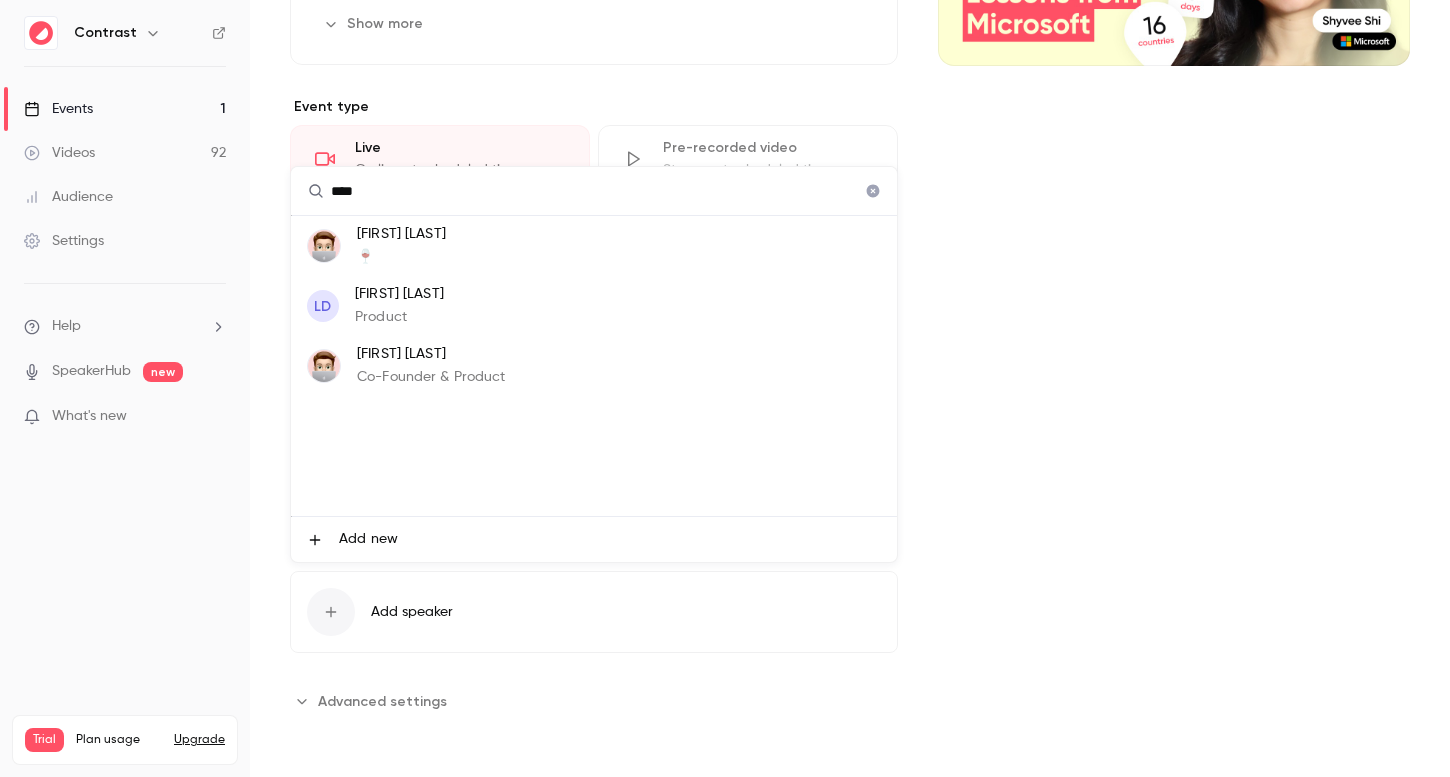 type on "****" 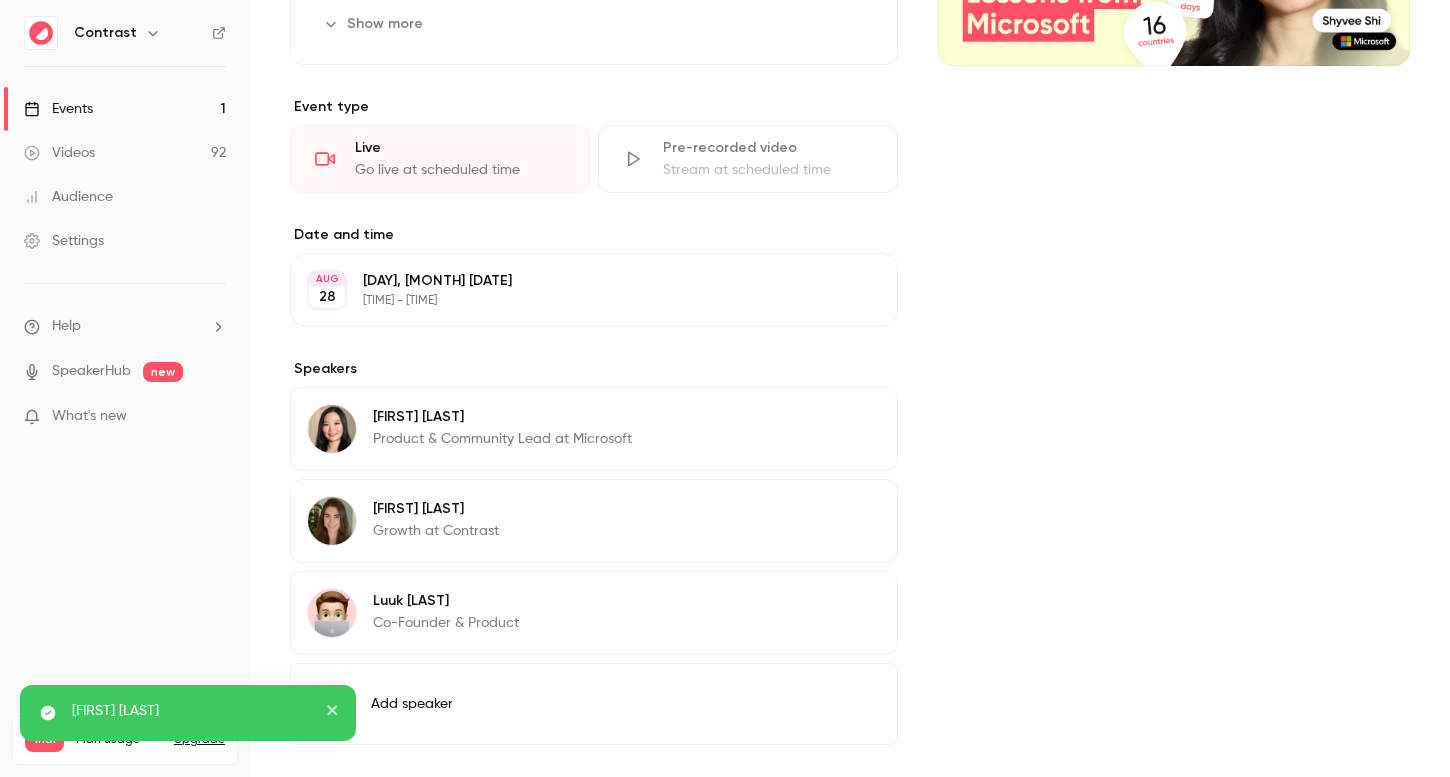 click 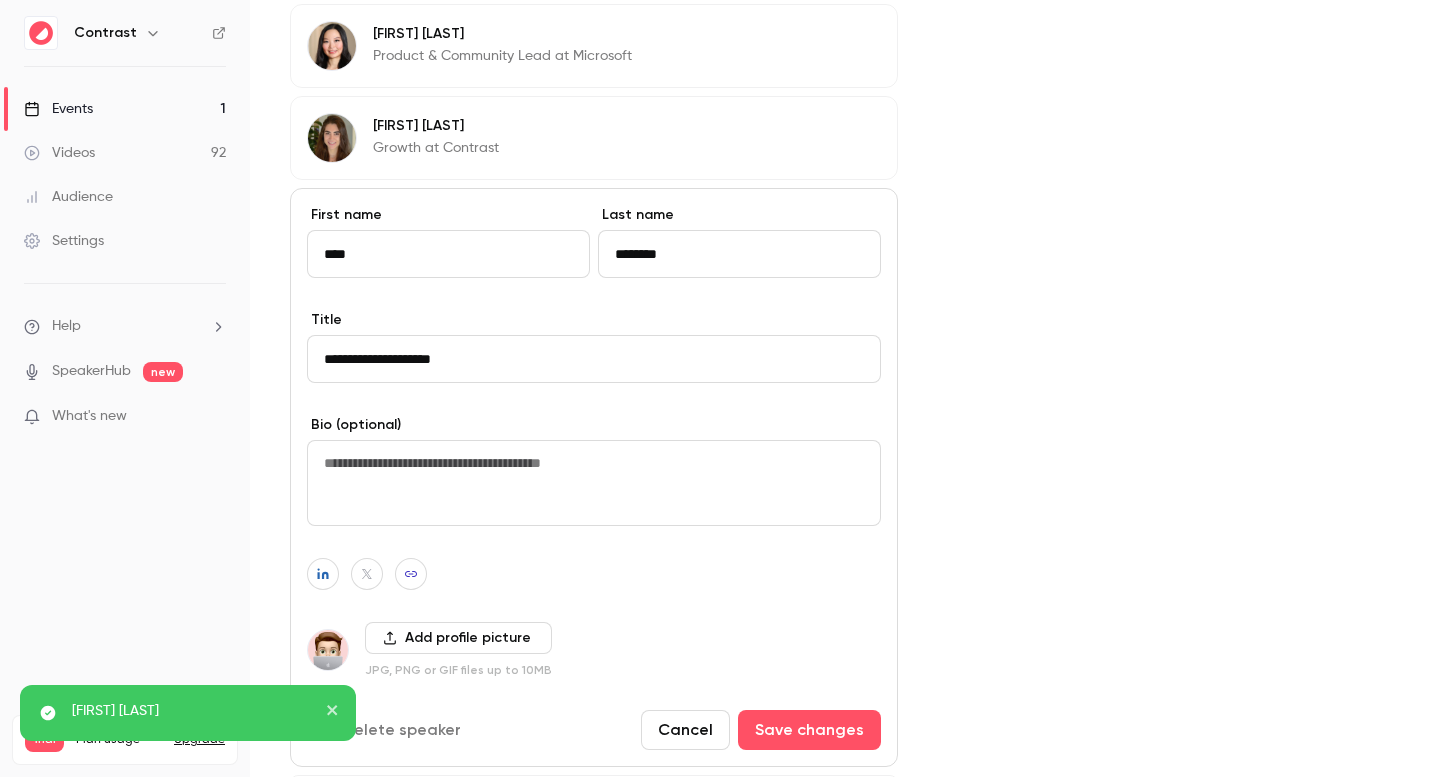 scroll, scrollTop: 907, scrollLeft: 0, axis: vertical 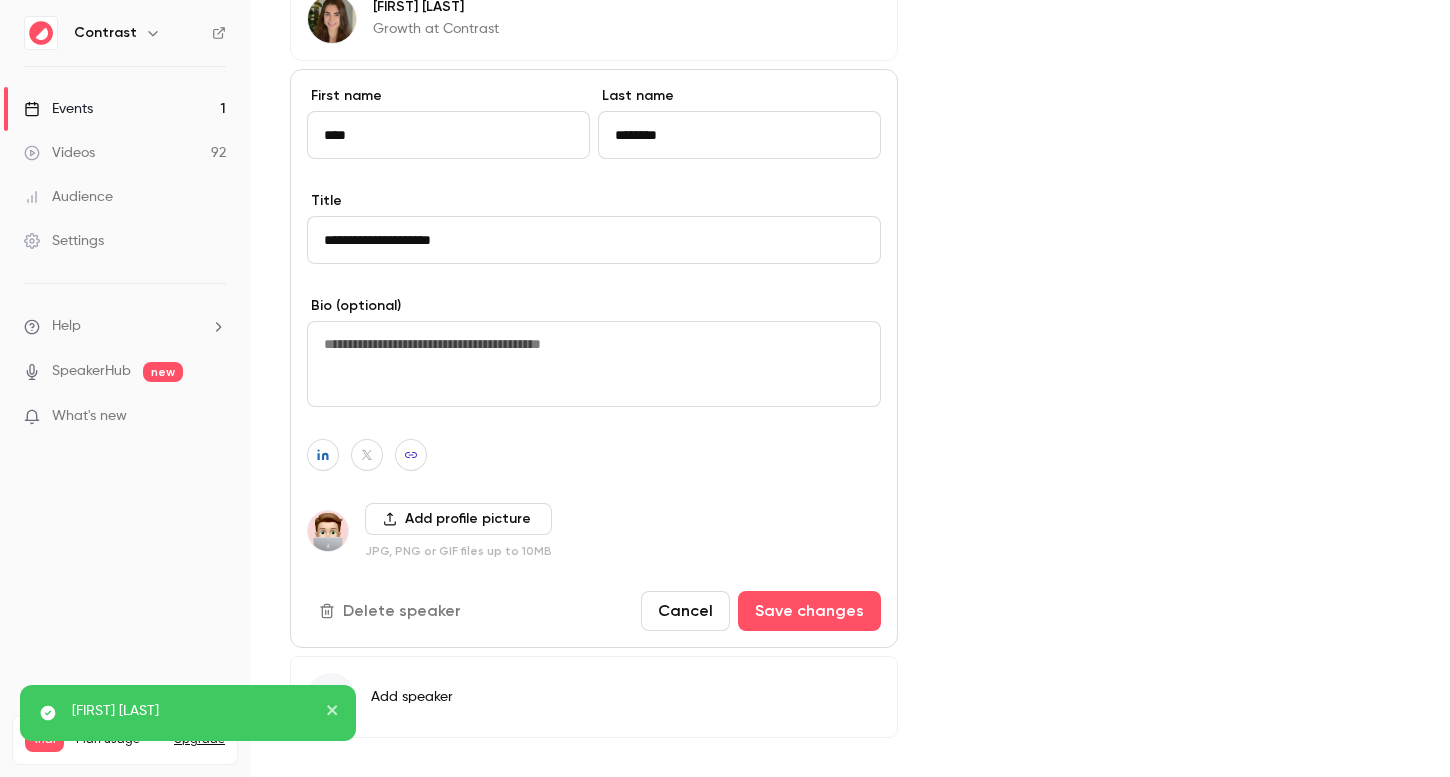 click on "Delete speaker" at bounding box center [392, 611] 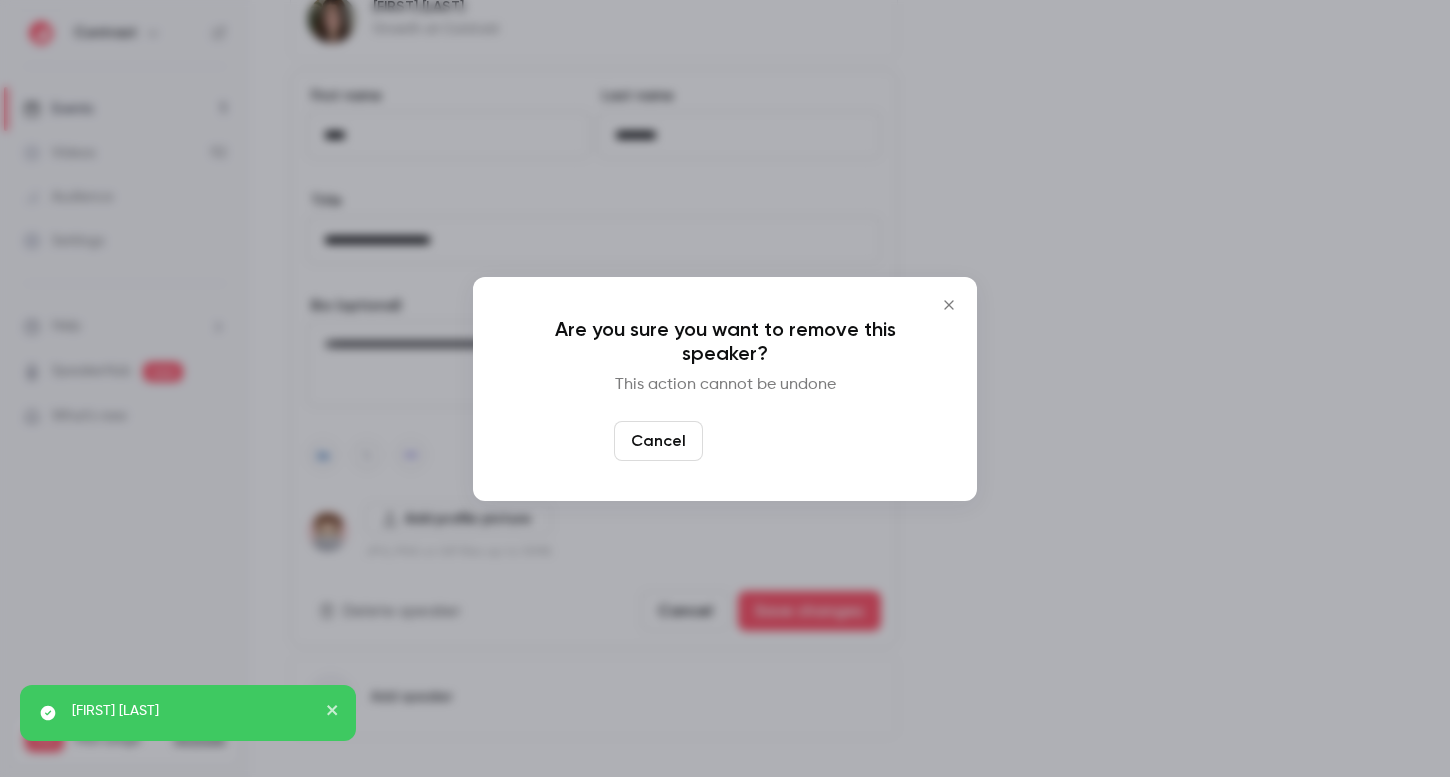click on "Yes, remove" at bounding box center (774, 441) 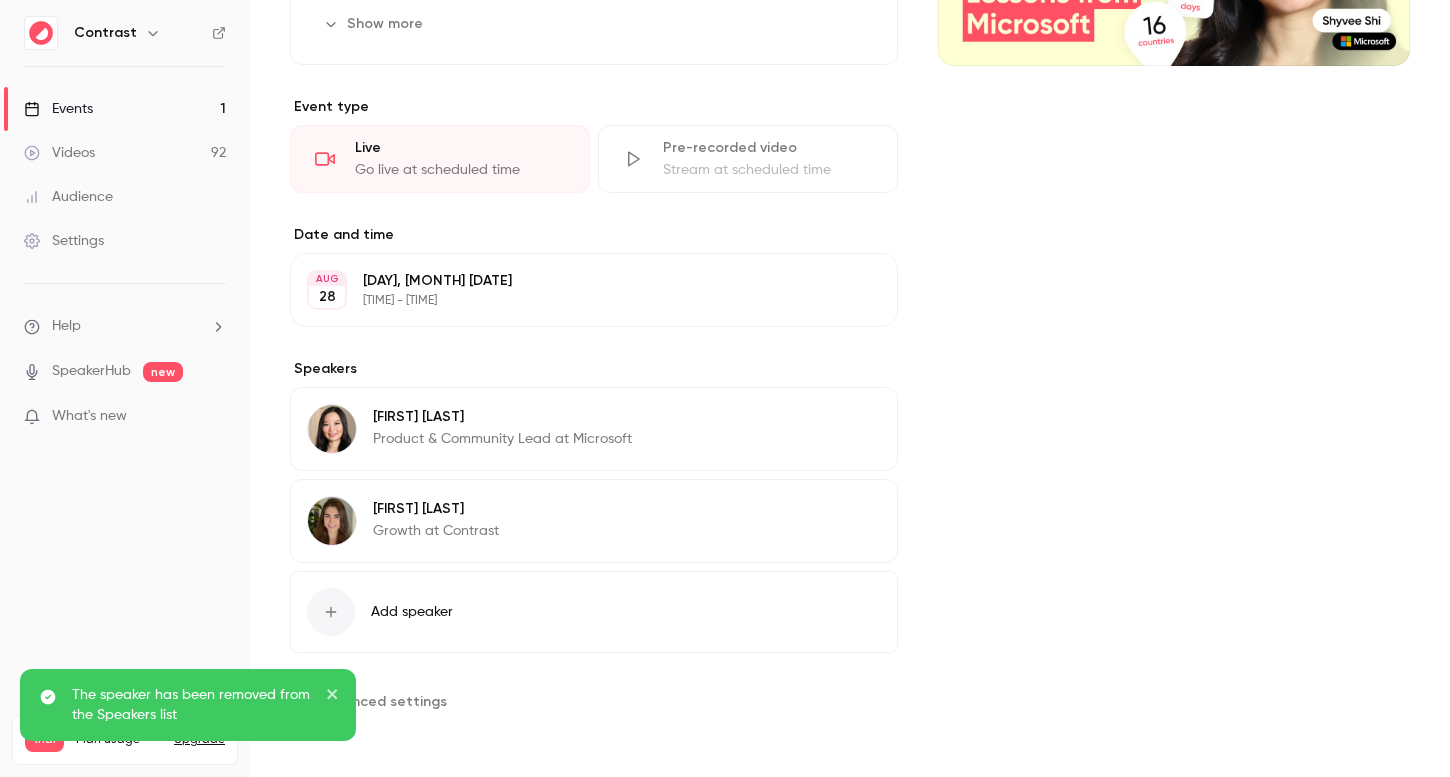scroll, scrollTop: 405, scrollLeft: 0, axis: vertical 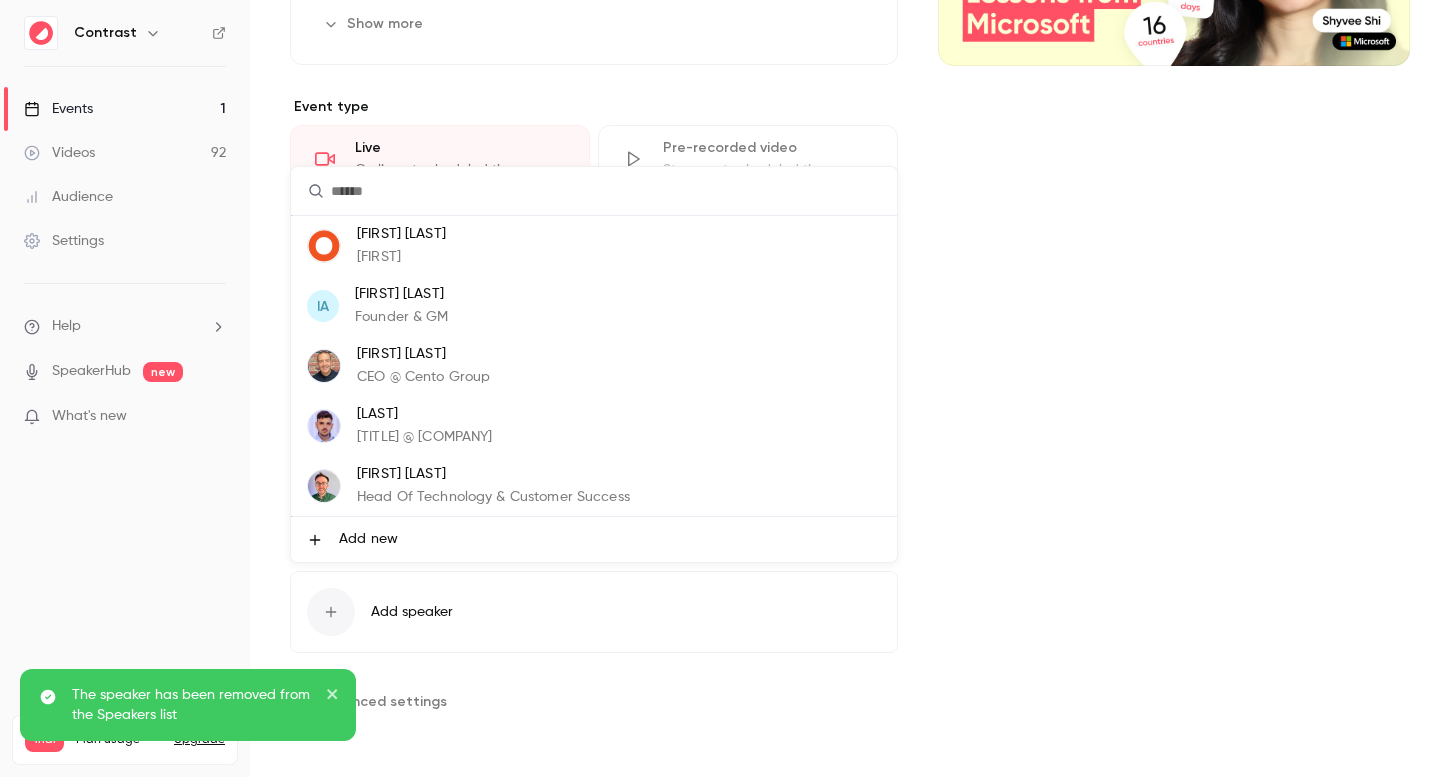 click on "Add new" at bounding box center [594, 539] 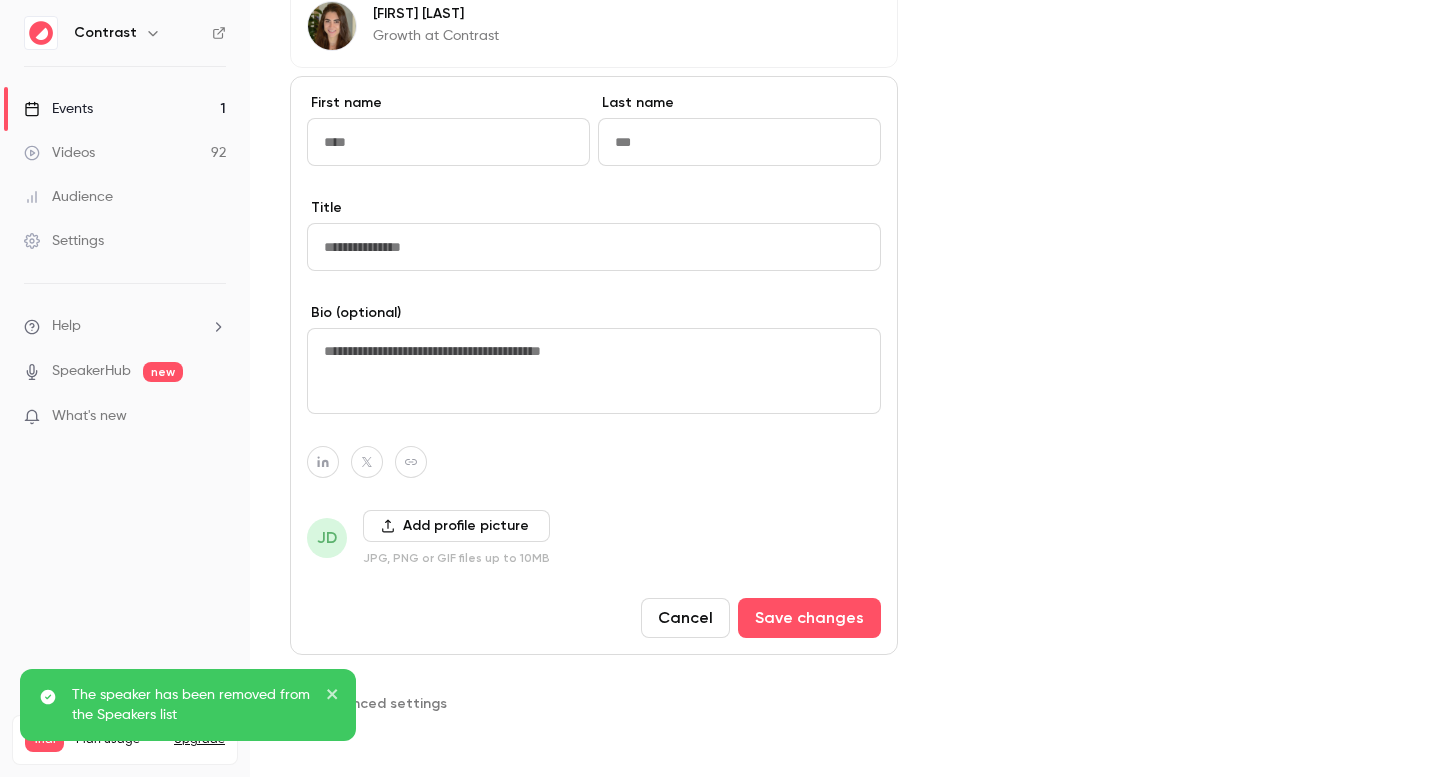 scroll, scrollTop: 901, scrollLeft: 0, axis: vertical 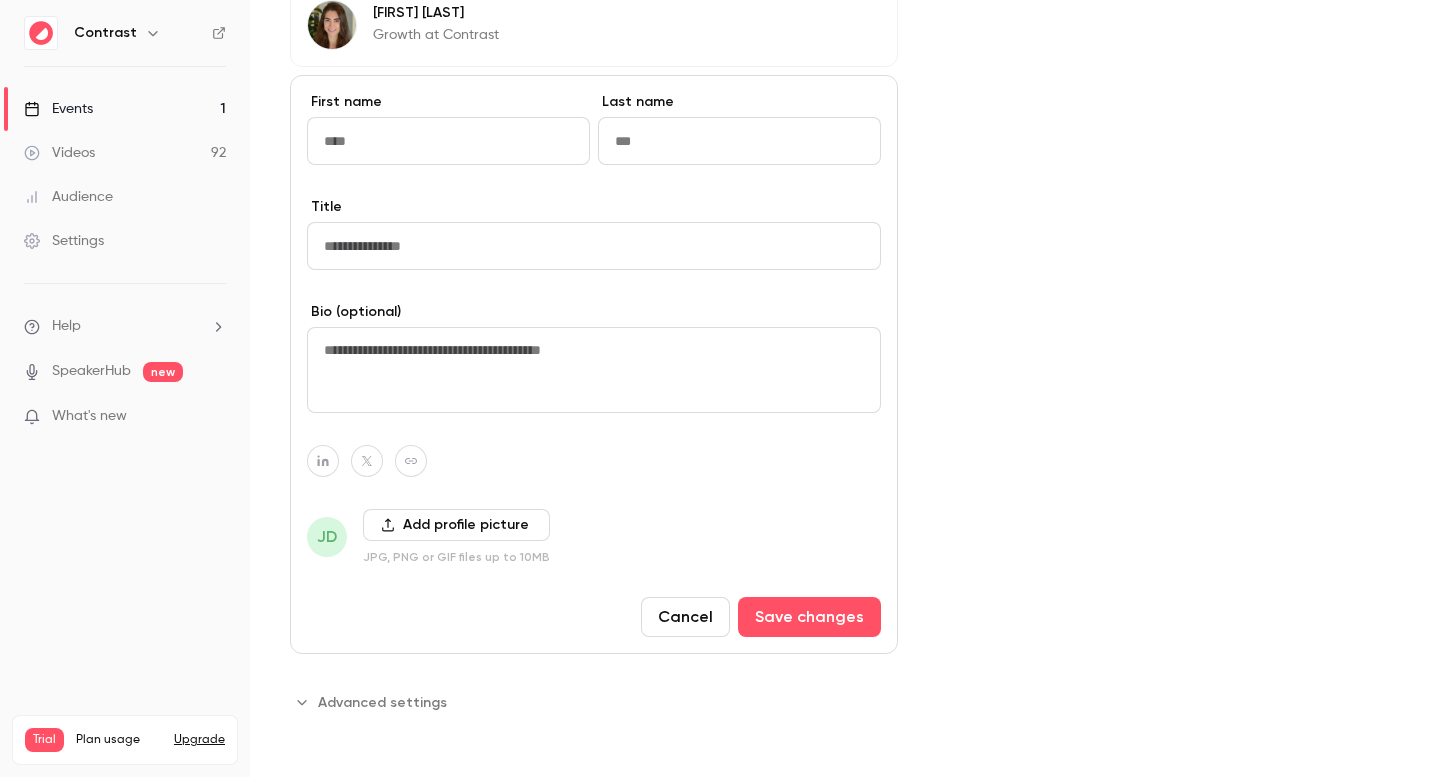 click on "Cancel" at bounding box center (685, 617) 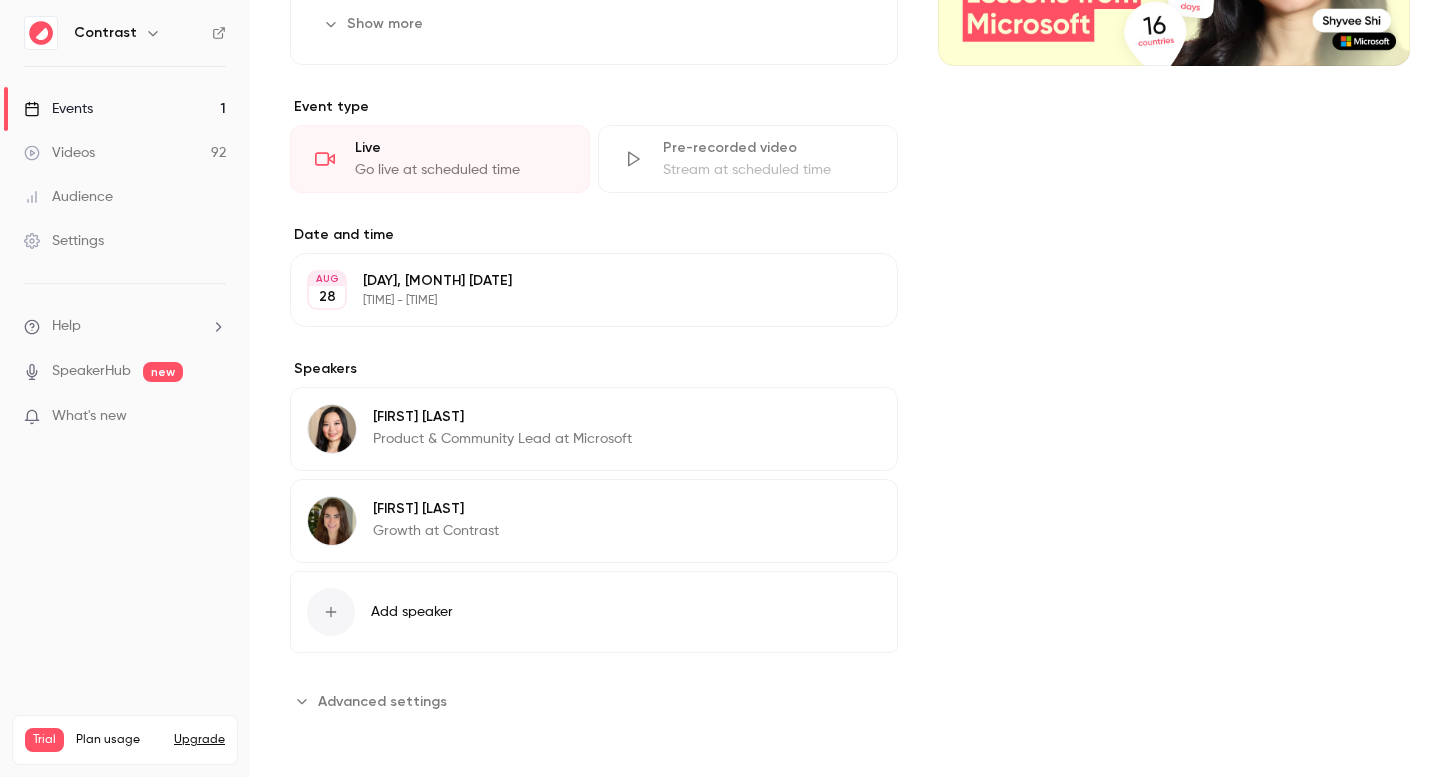 click on "Add speaker" at bounding box center [412, 612] 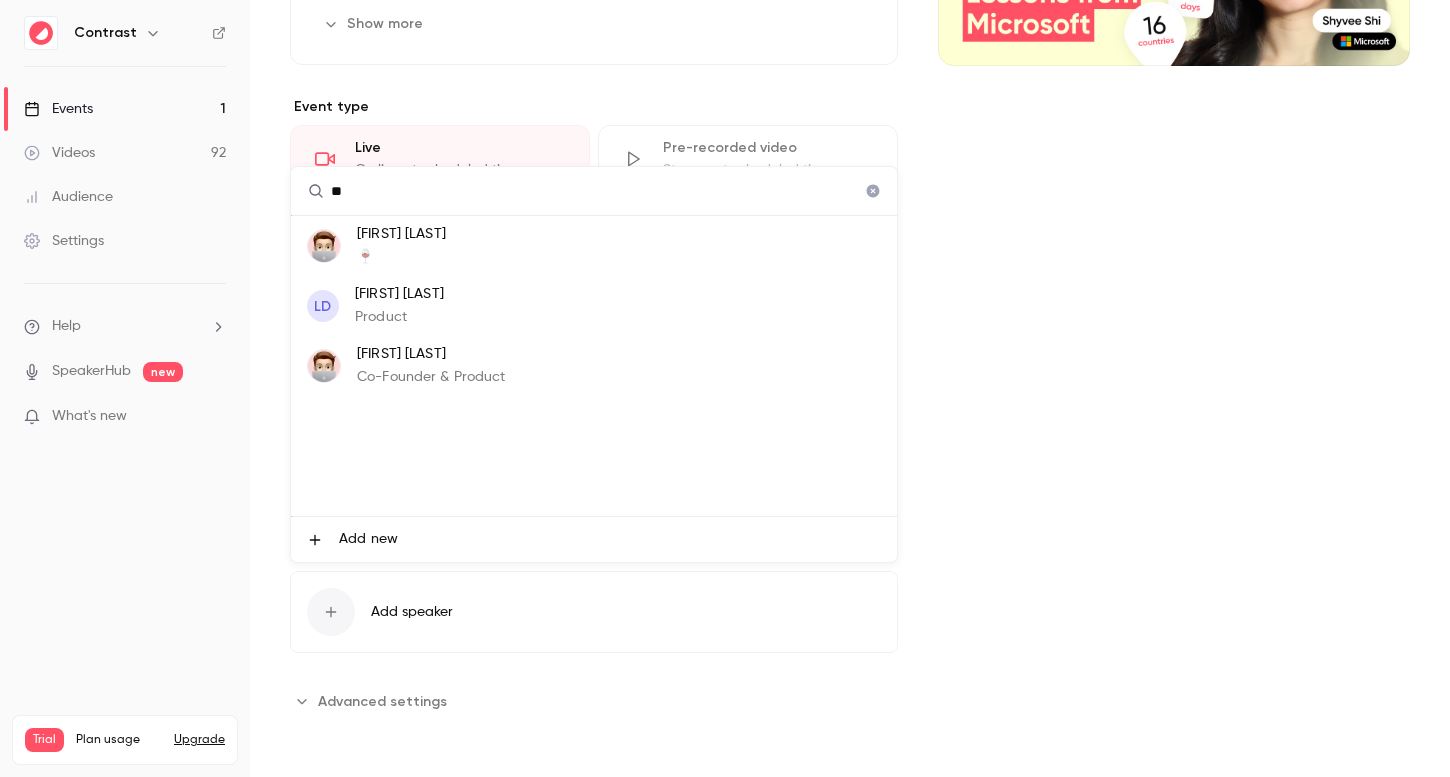type on "*" 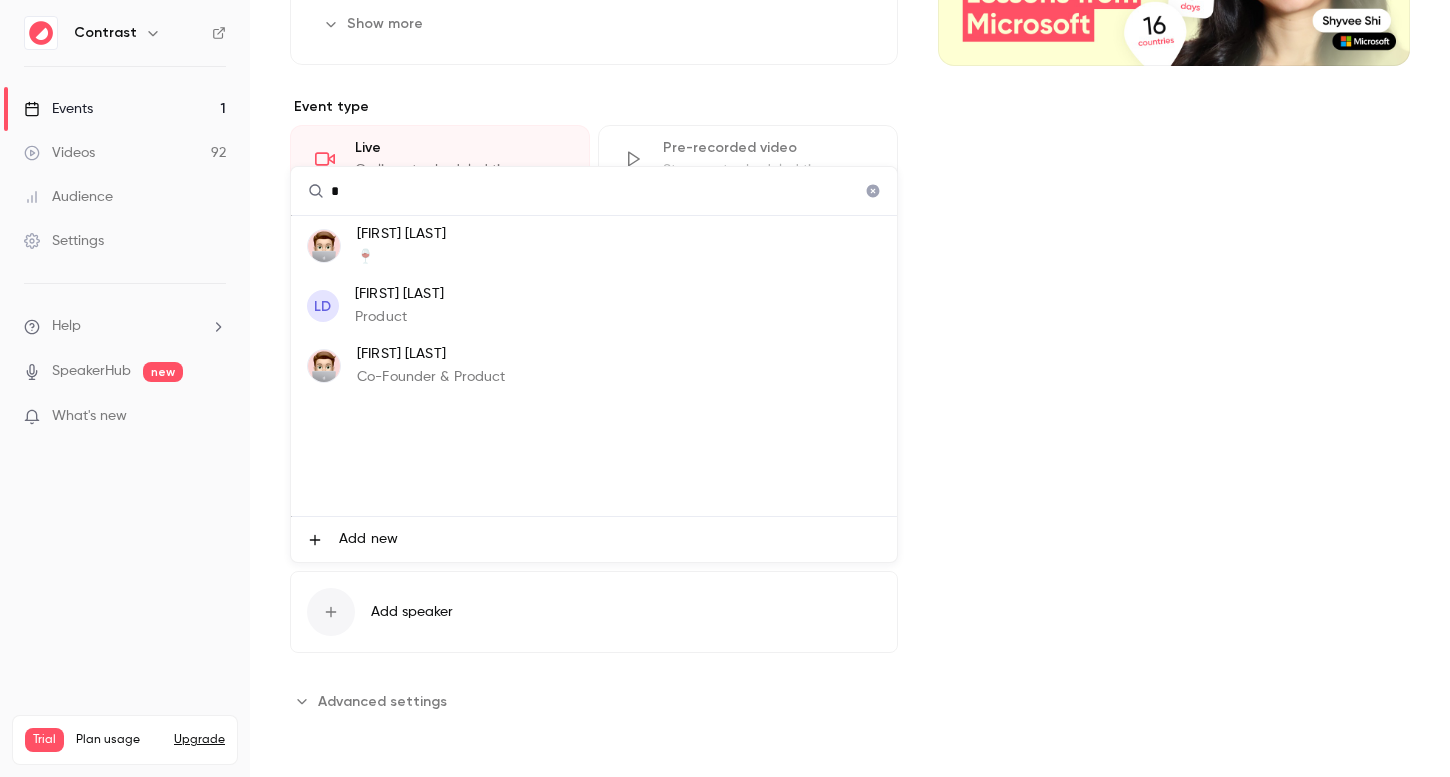 type 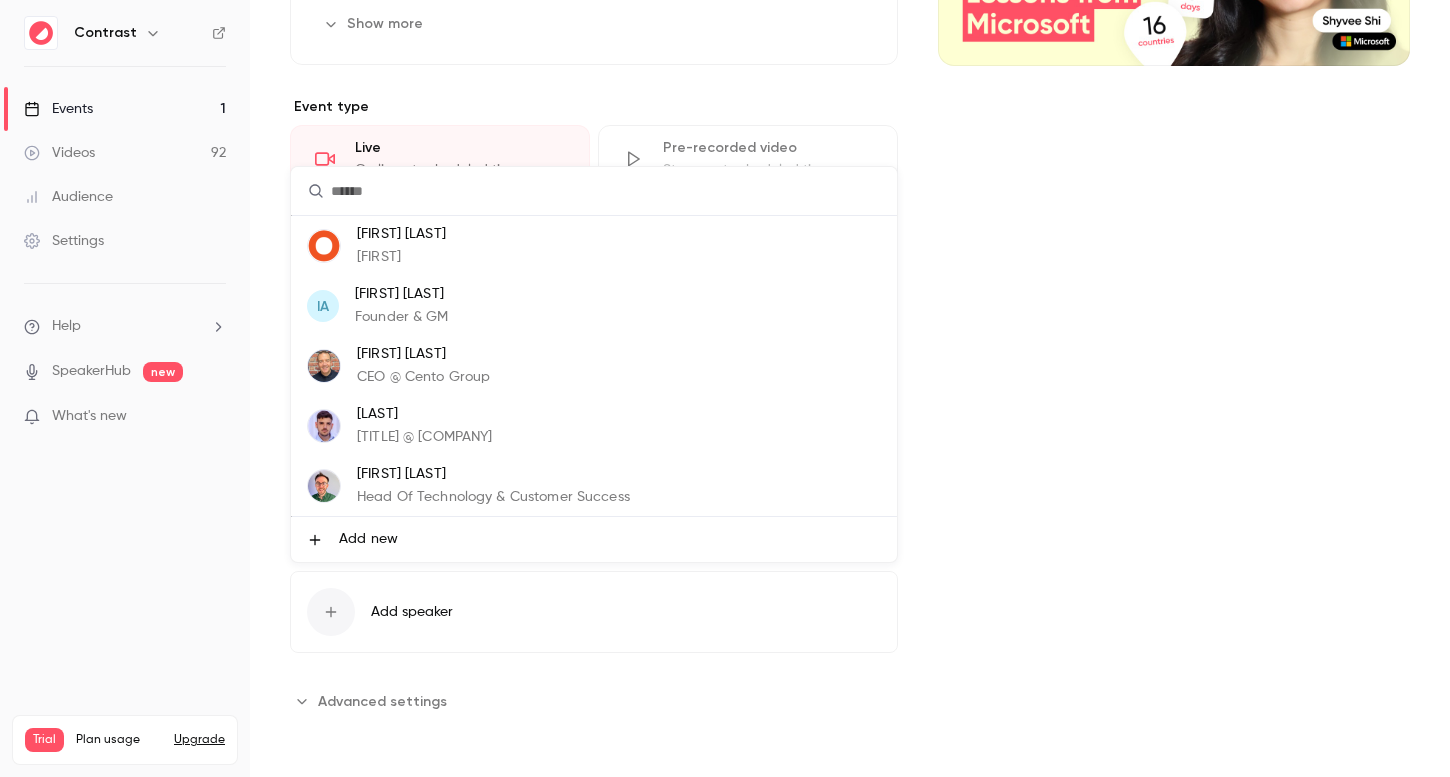 click at bounding box center [725, 388] 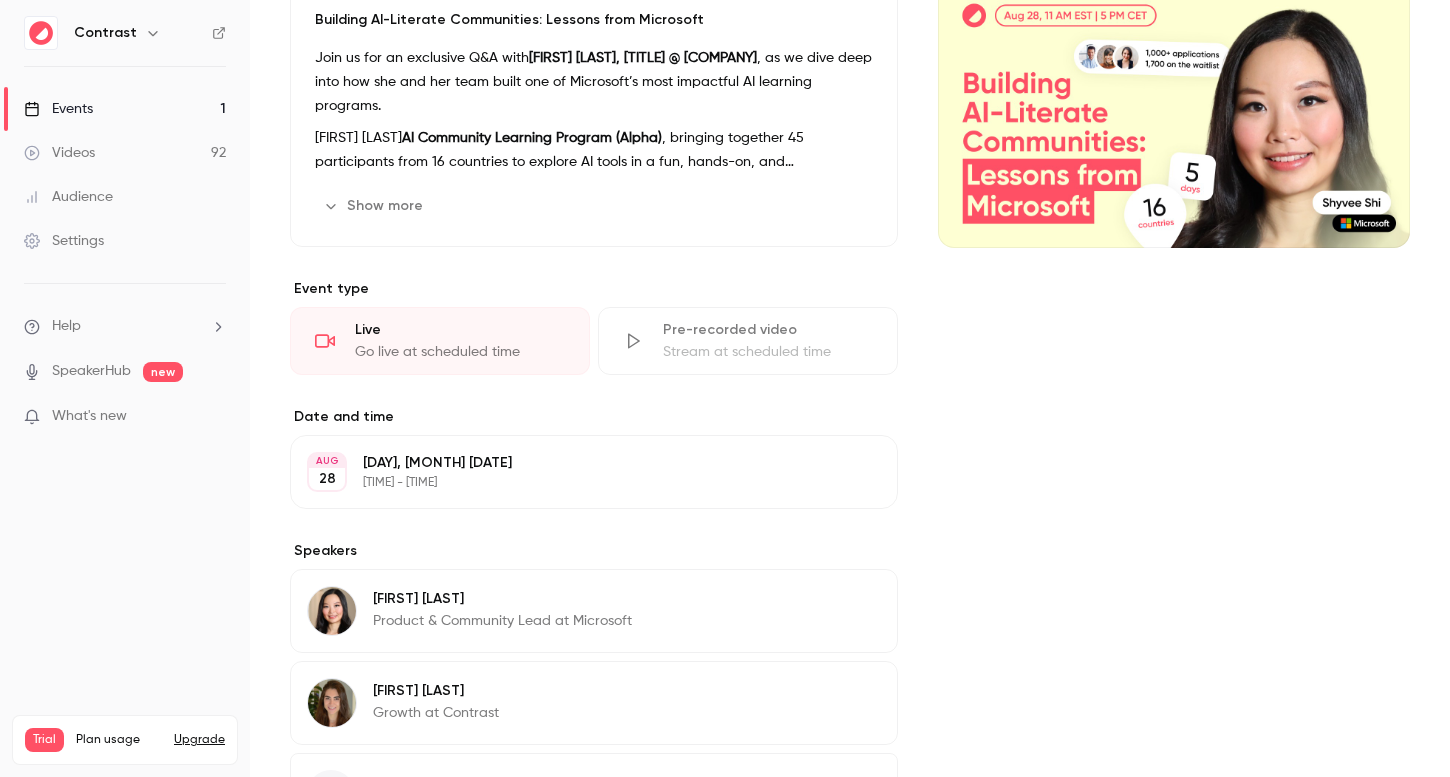 scroll, scrollTop: 0, scrollLeft: 0, axis: both 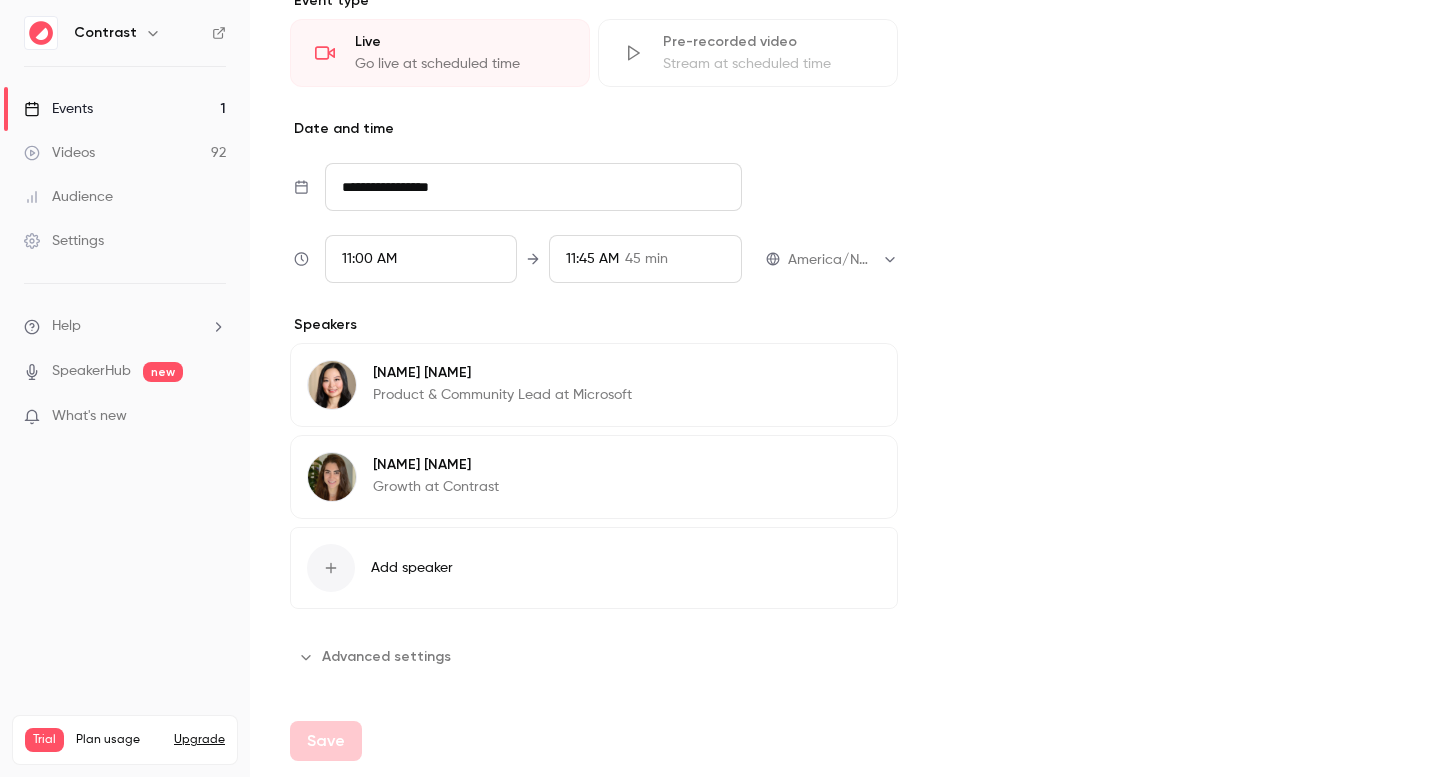click on "Add speaker" at bounding box center (594, 568) 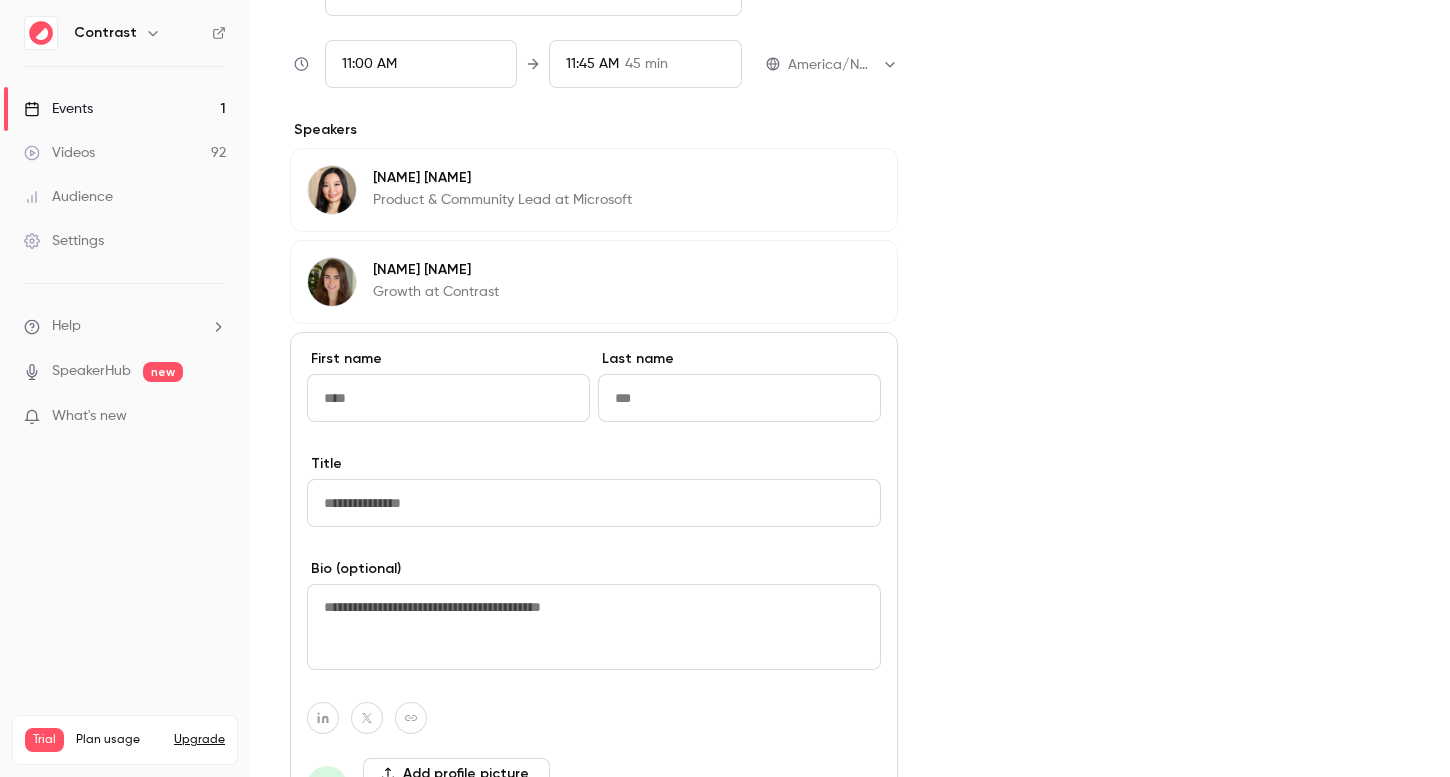scroll, scrollTop: 1109, scrollLeft: 0, axis: vertical 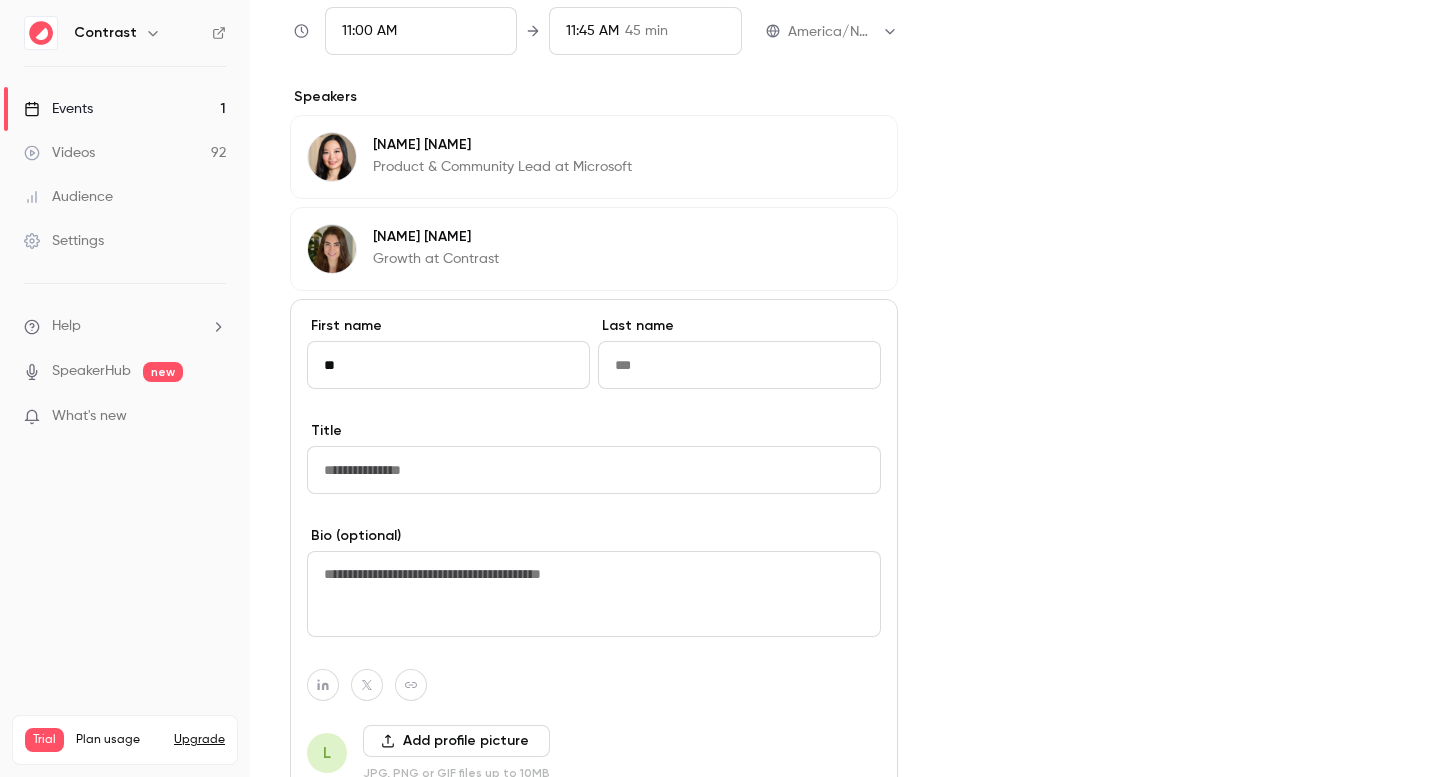type on "***" 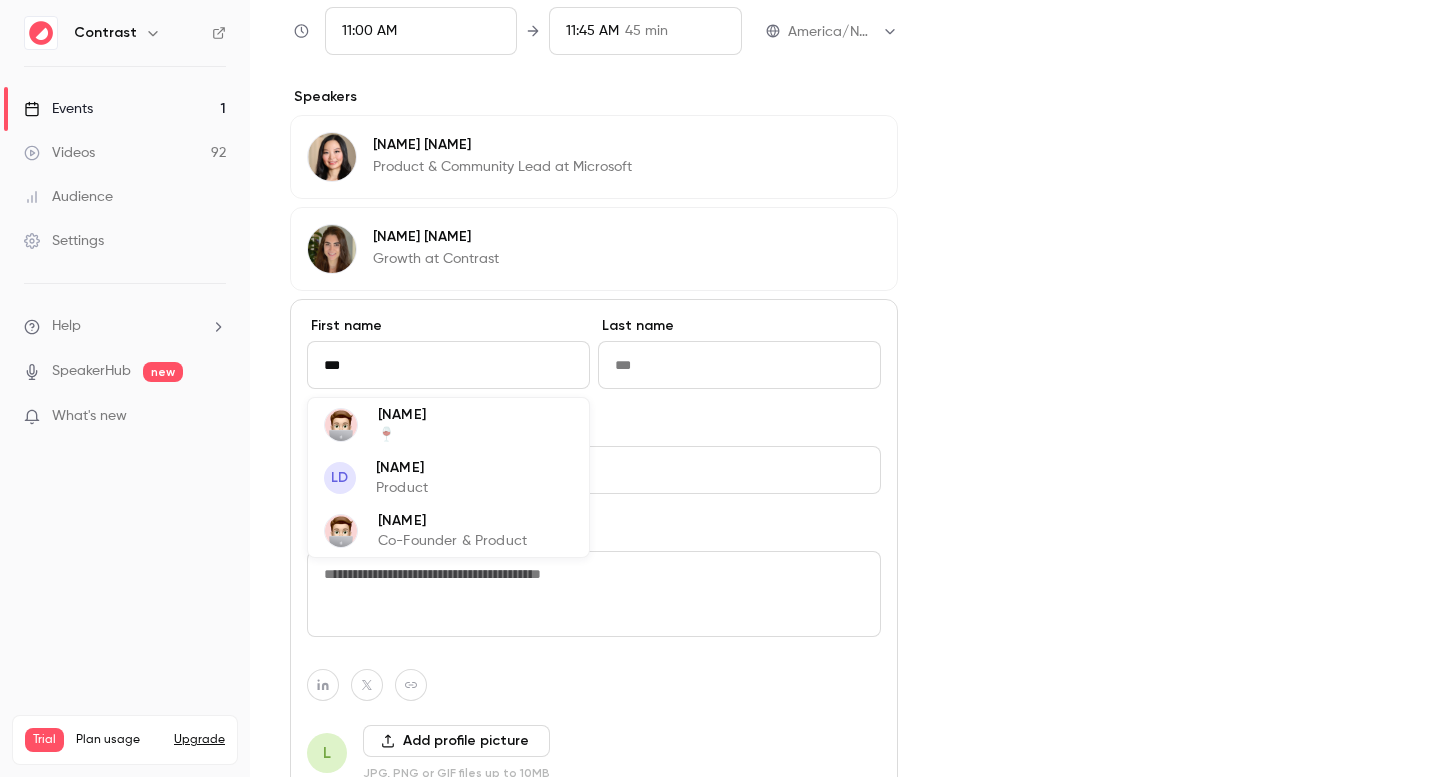 type 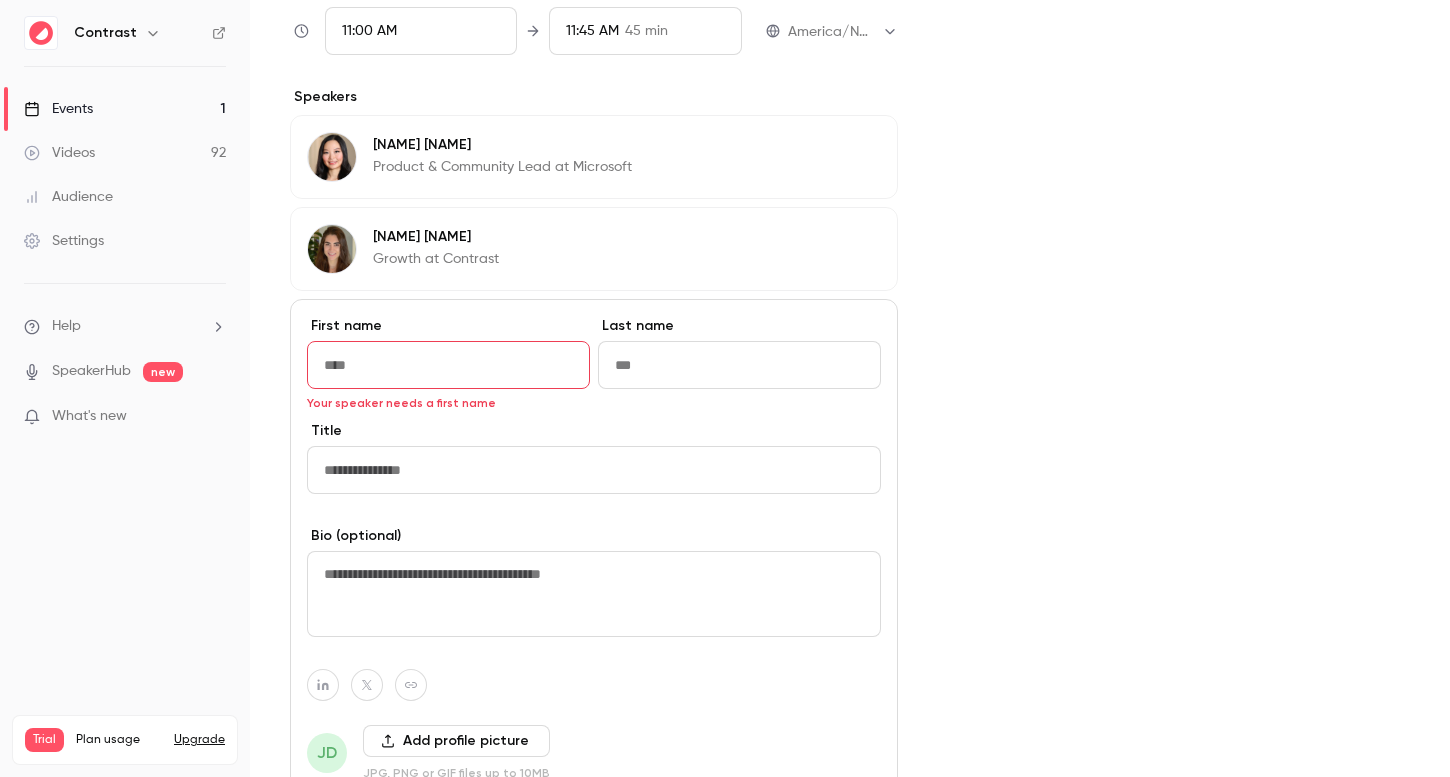 click on "Cover image" at bounding box center (1174, 47) 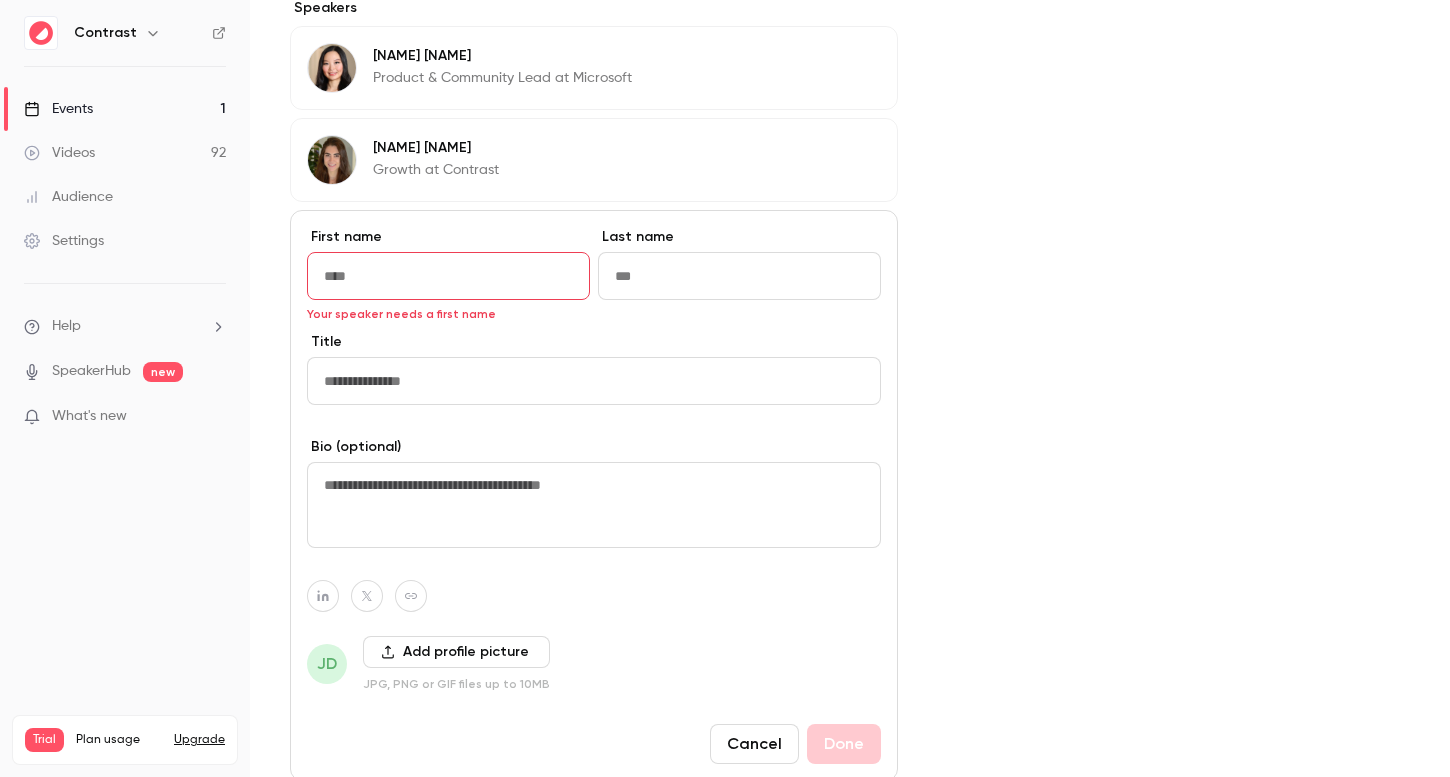 scroll, scrollTop: 1346, scrollLeft: 0, axis: vertical 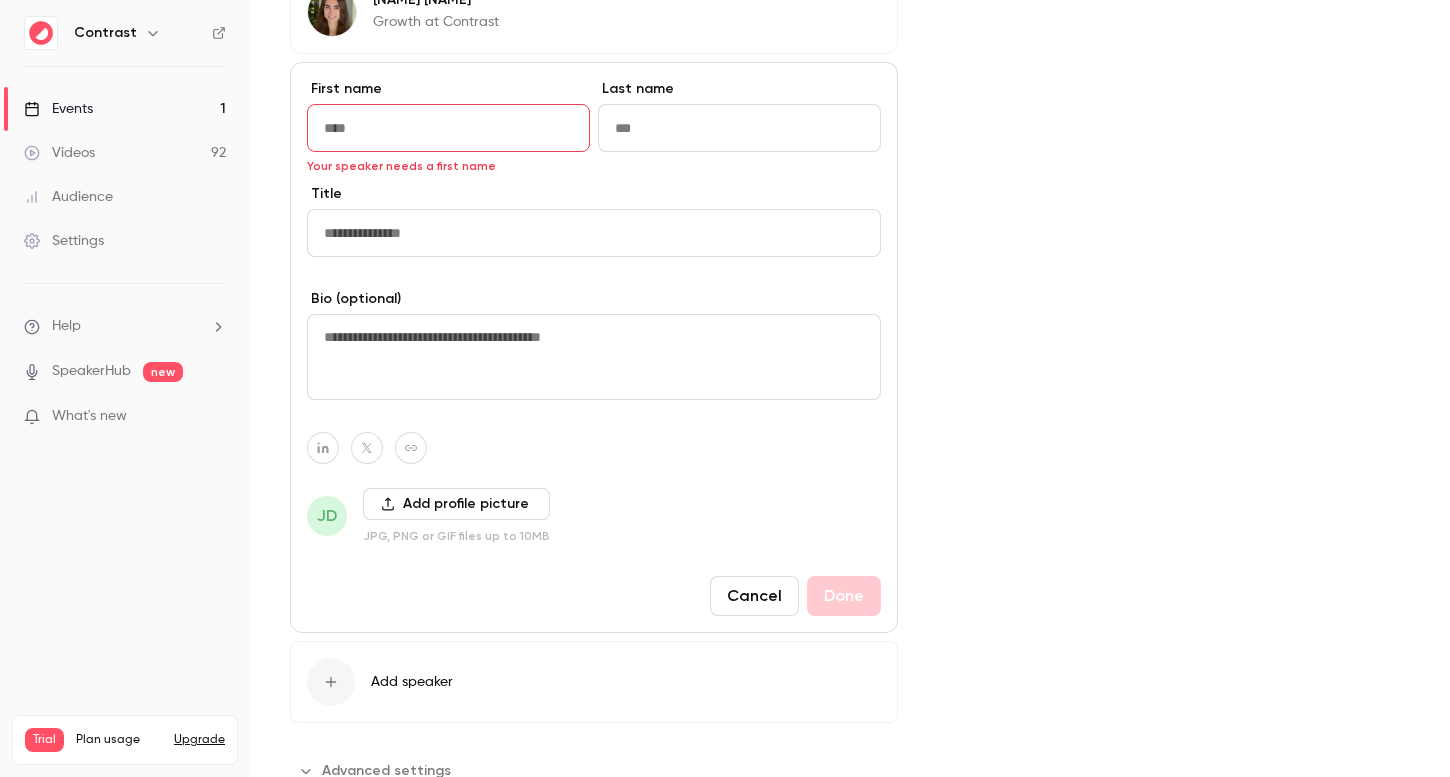 click on "Cancel" at bounding box center [754, 596] 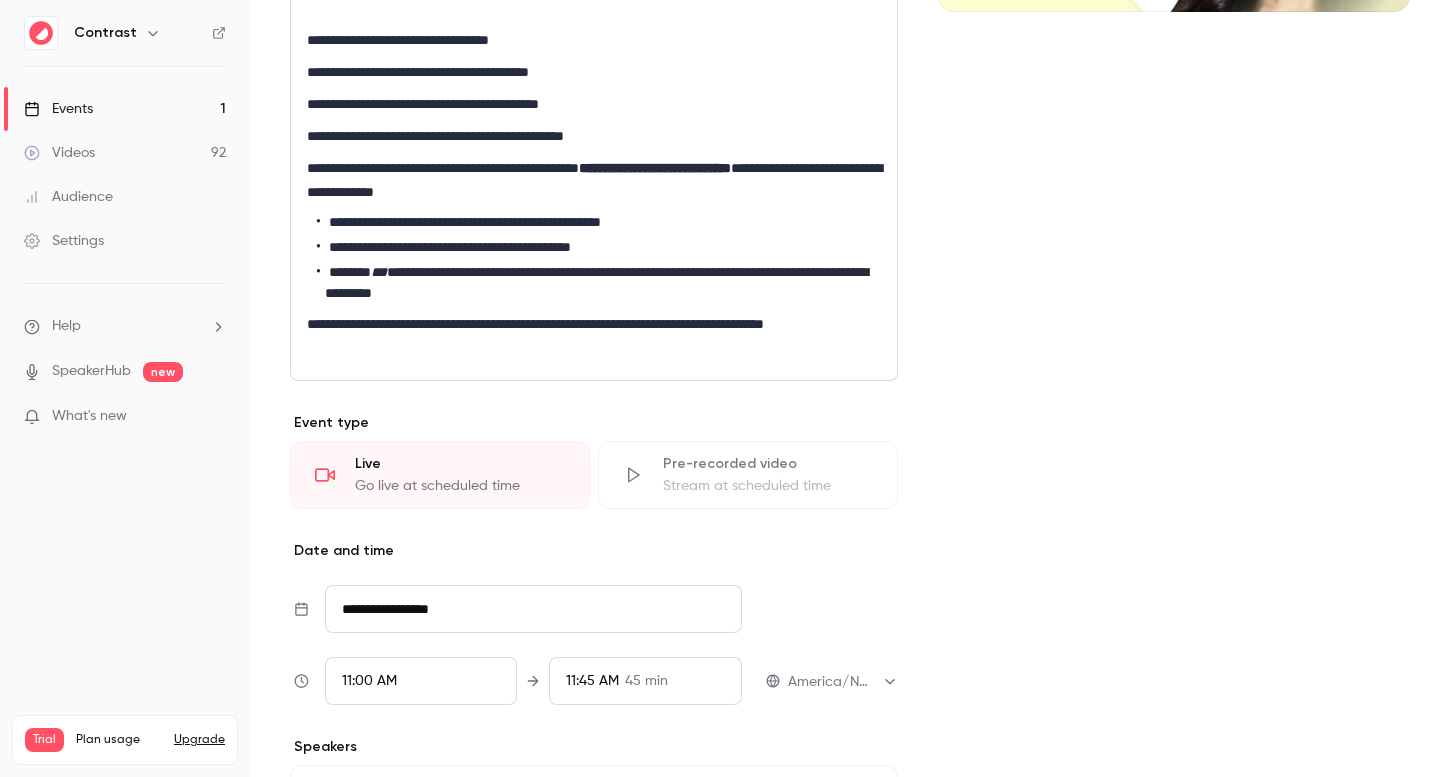 scroll, scrollTop: 430, scrollLeft: 0, axis: vertical 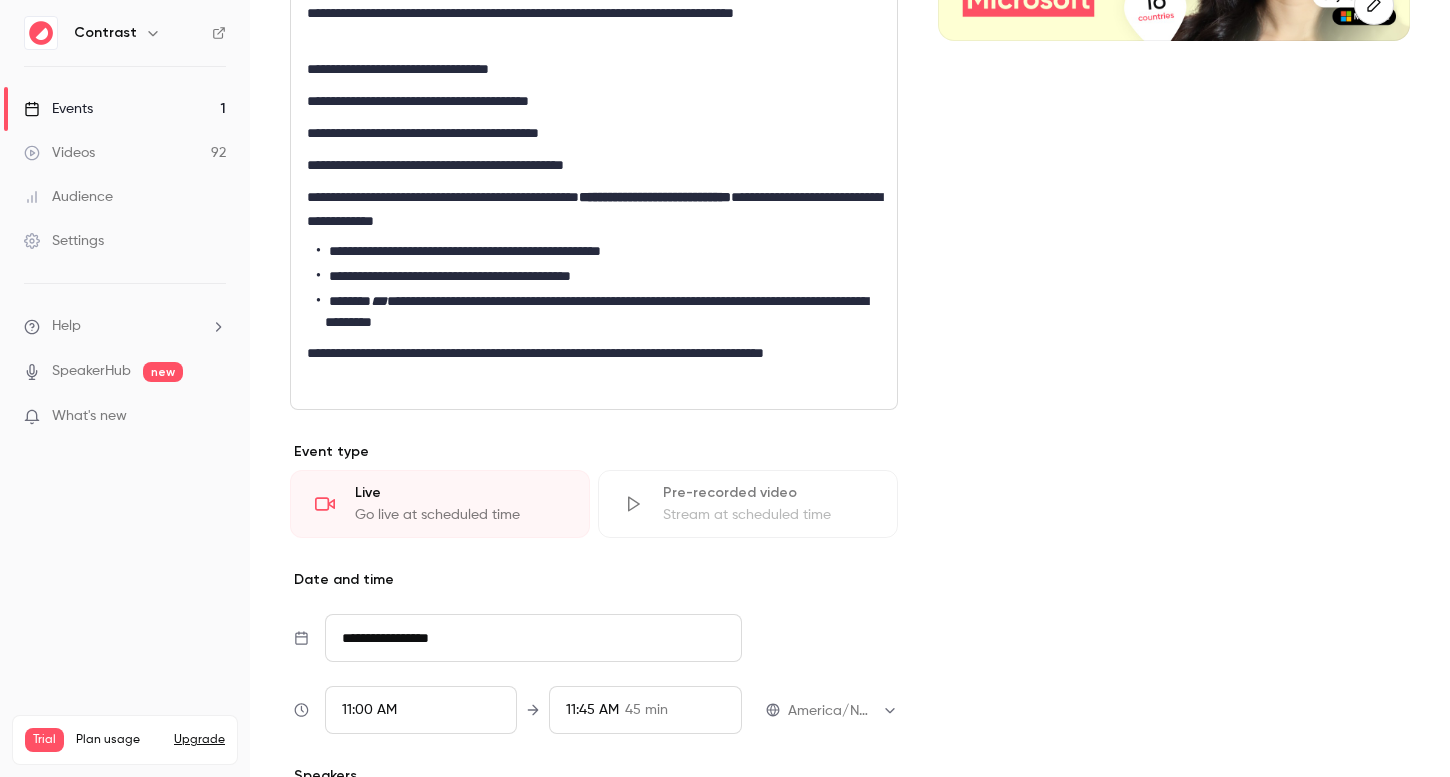 click on "**********" at bounding box center (594, 365) 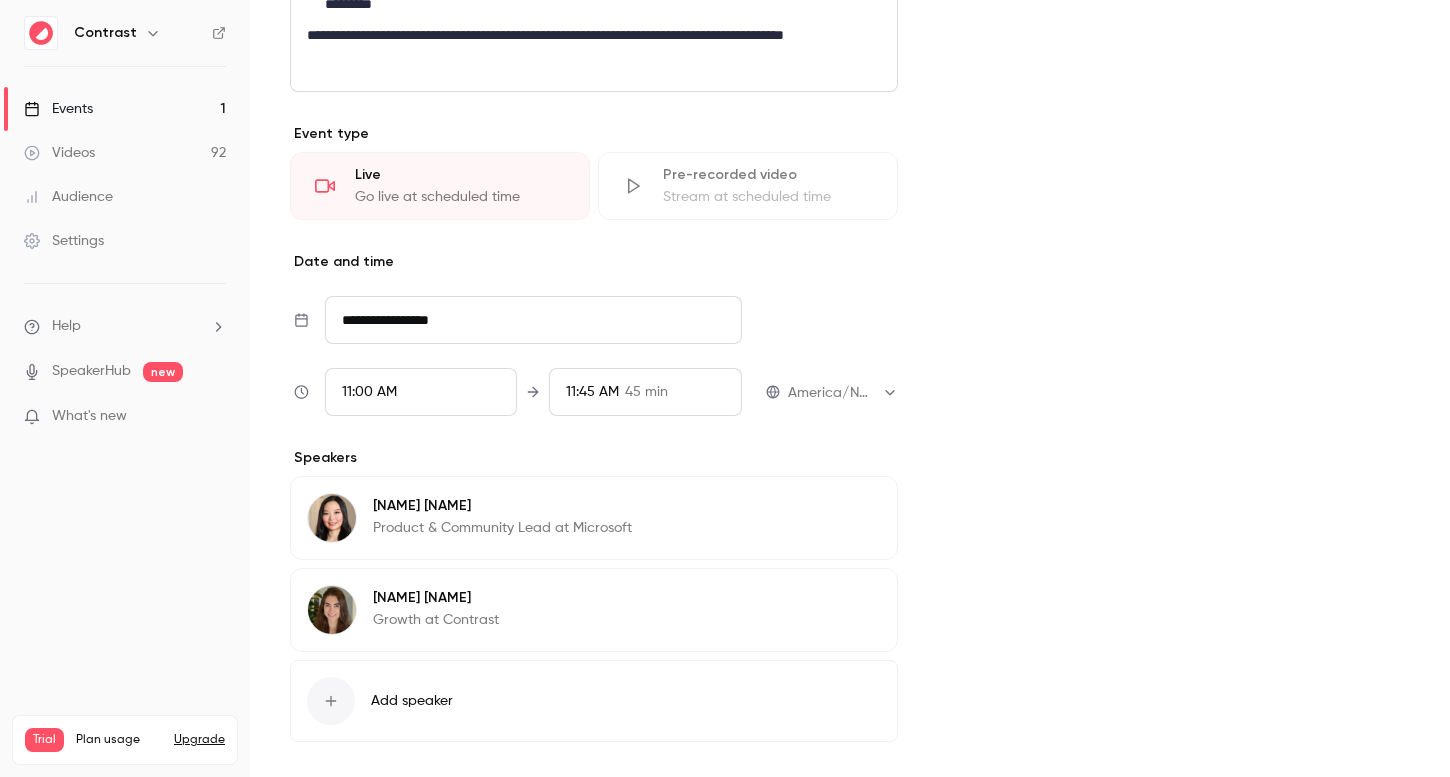 scroll, scrollTop: 881, scrollLeft: 0, axis: vertical 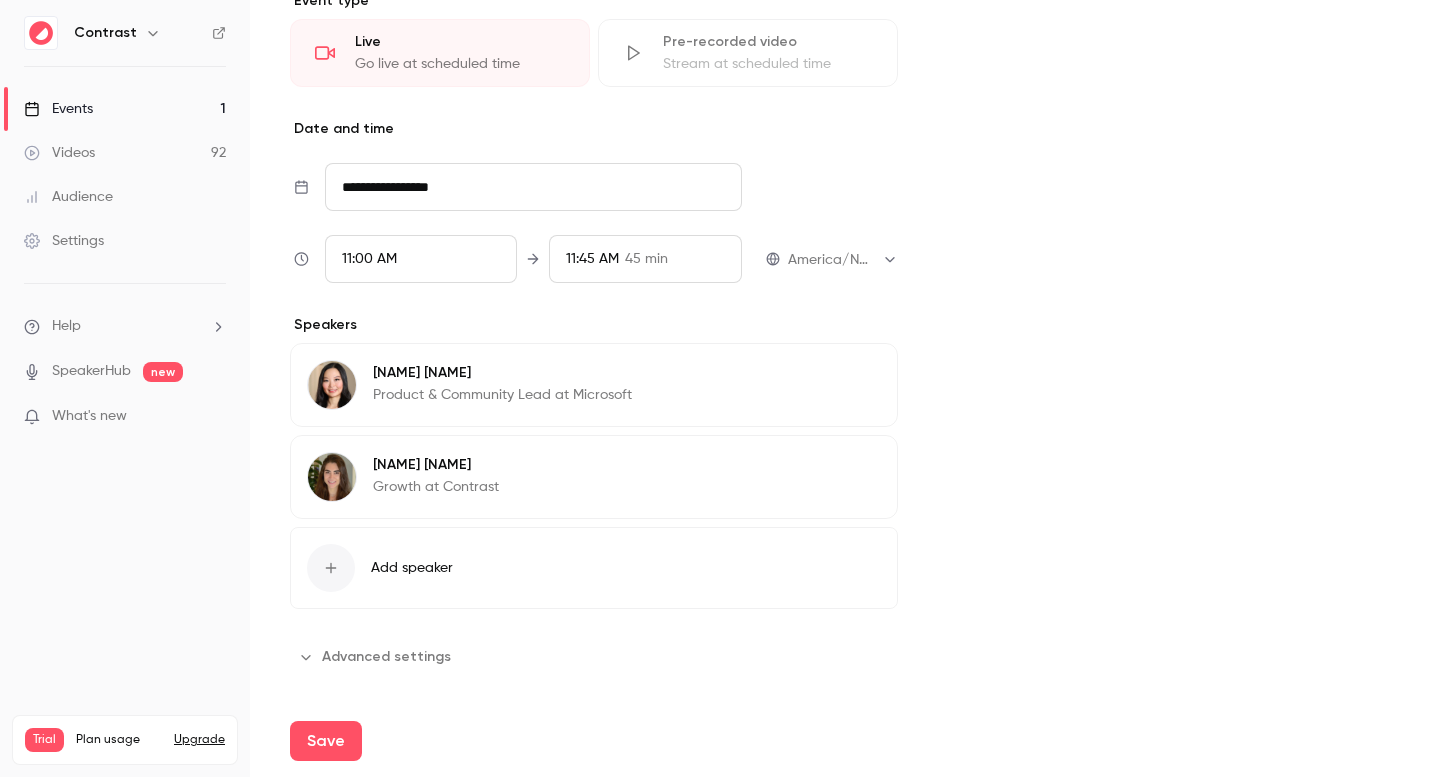 click on "Advanced settings" at bounding box center [376, 657] 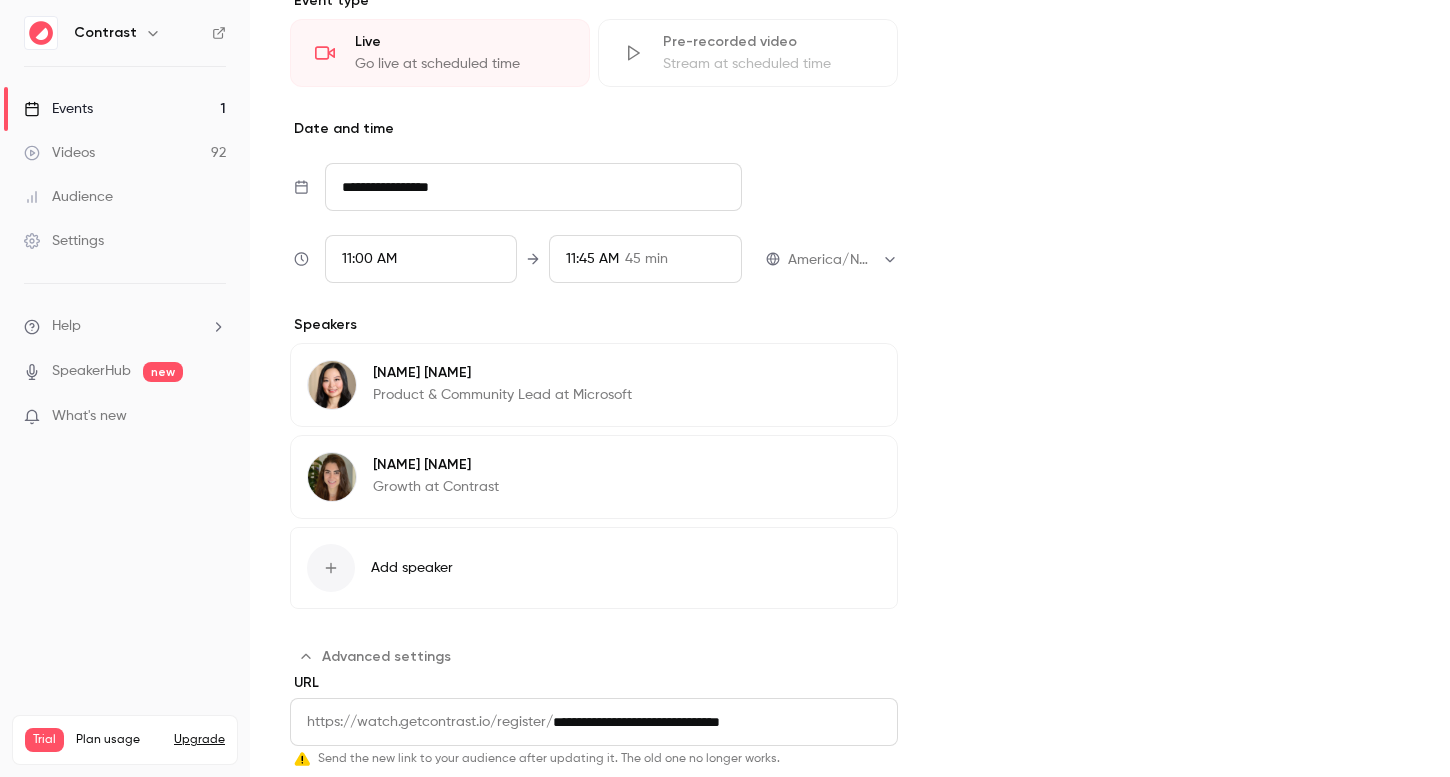 click on "Advanced settings" at bounding box center [376, 657] 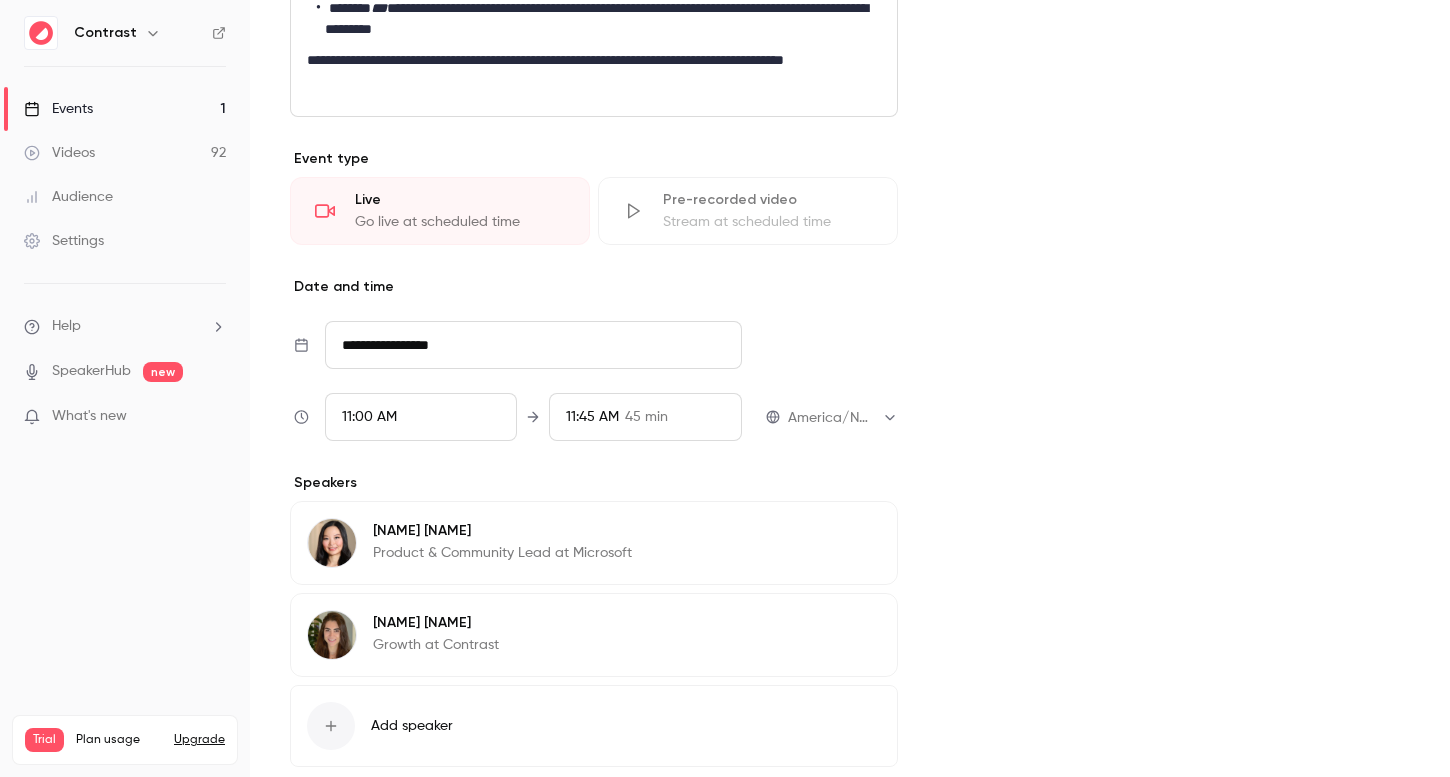 scroll, scrollTop: 564, scrollLeft: 0, axis: vertical 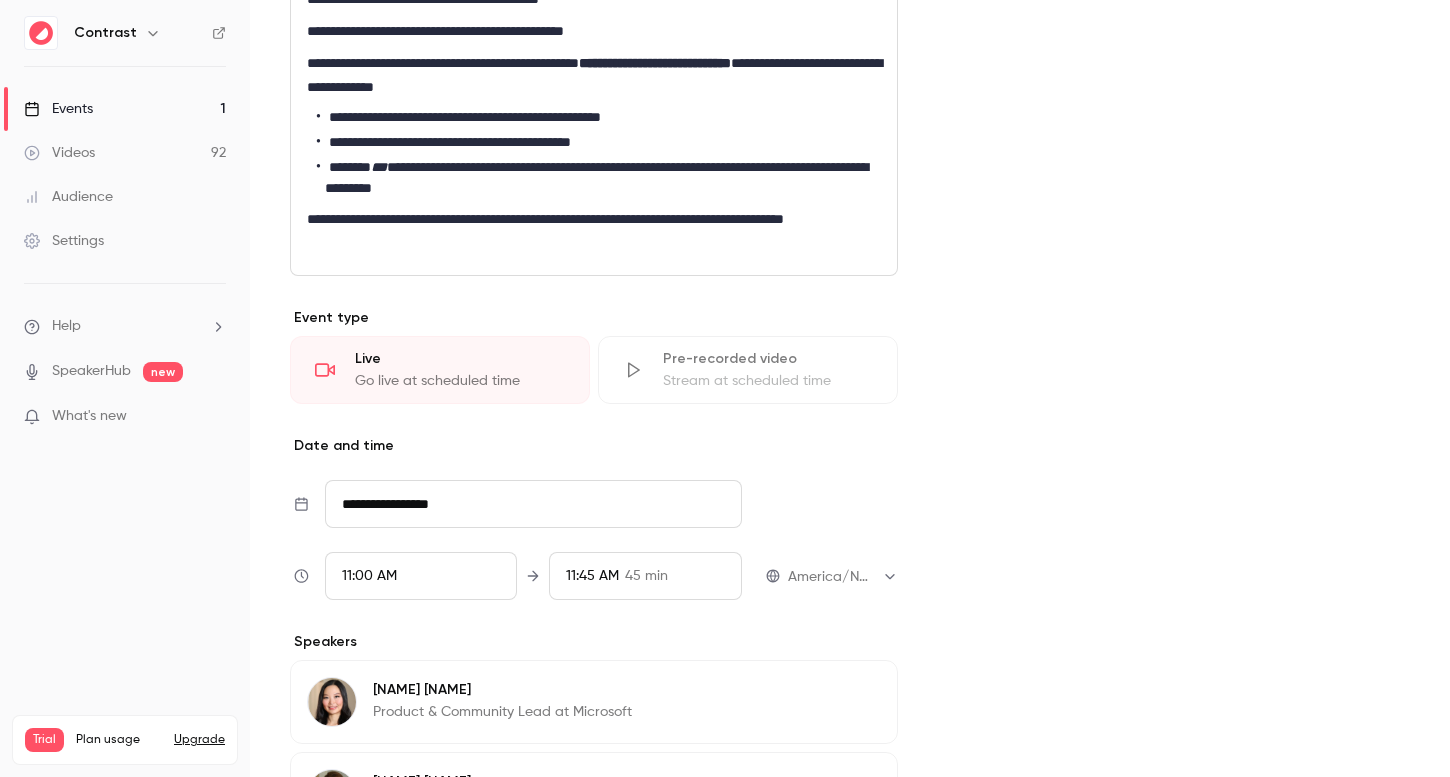 click on "**********" at bounding box center [594, 231] 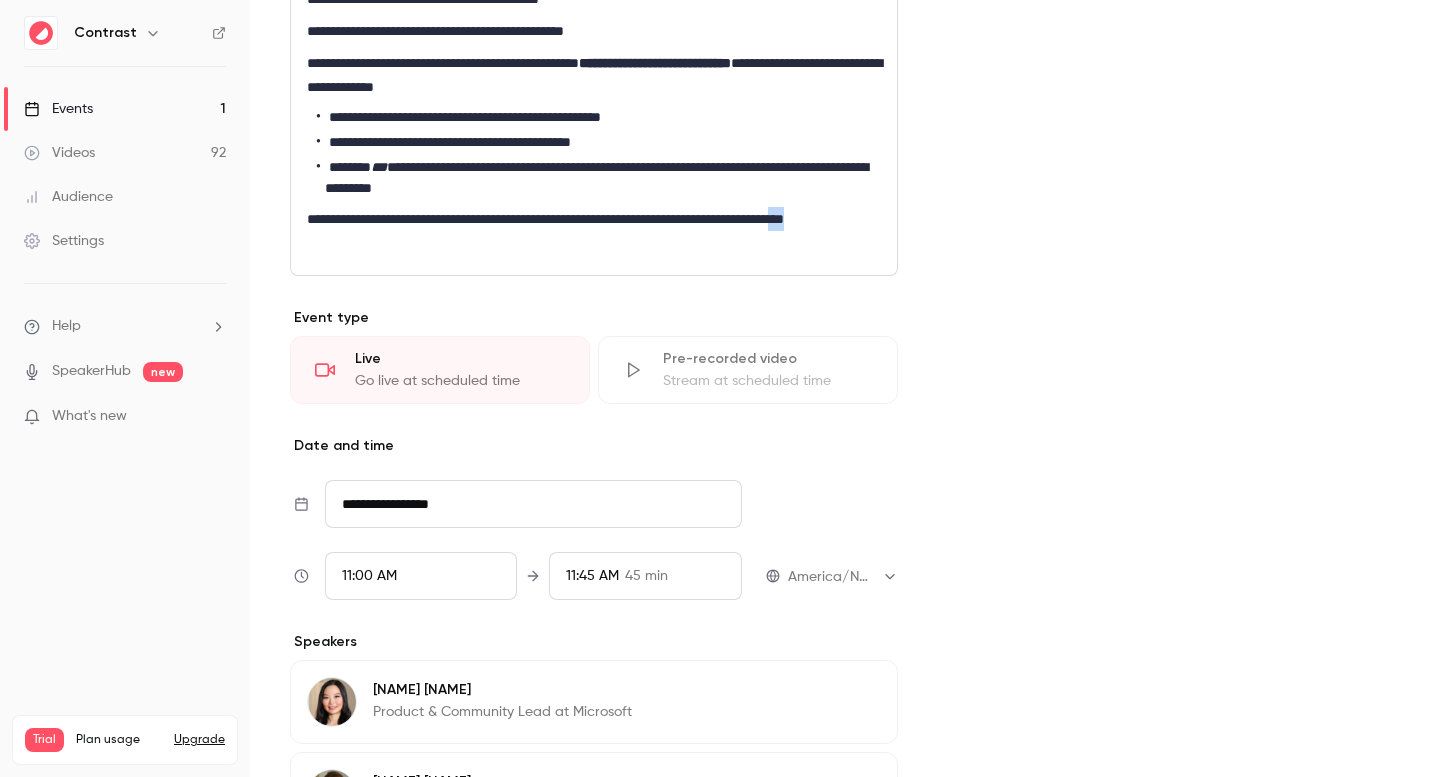 click on "**********" at bounding box center (594, 231) 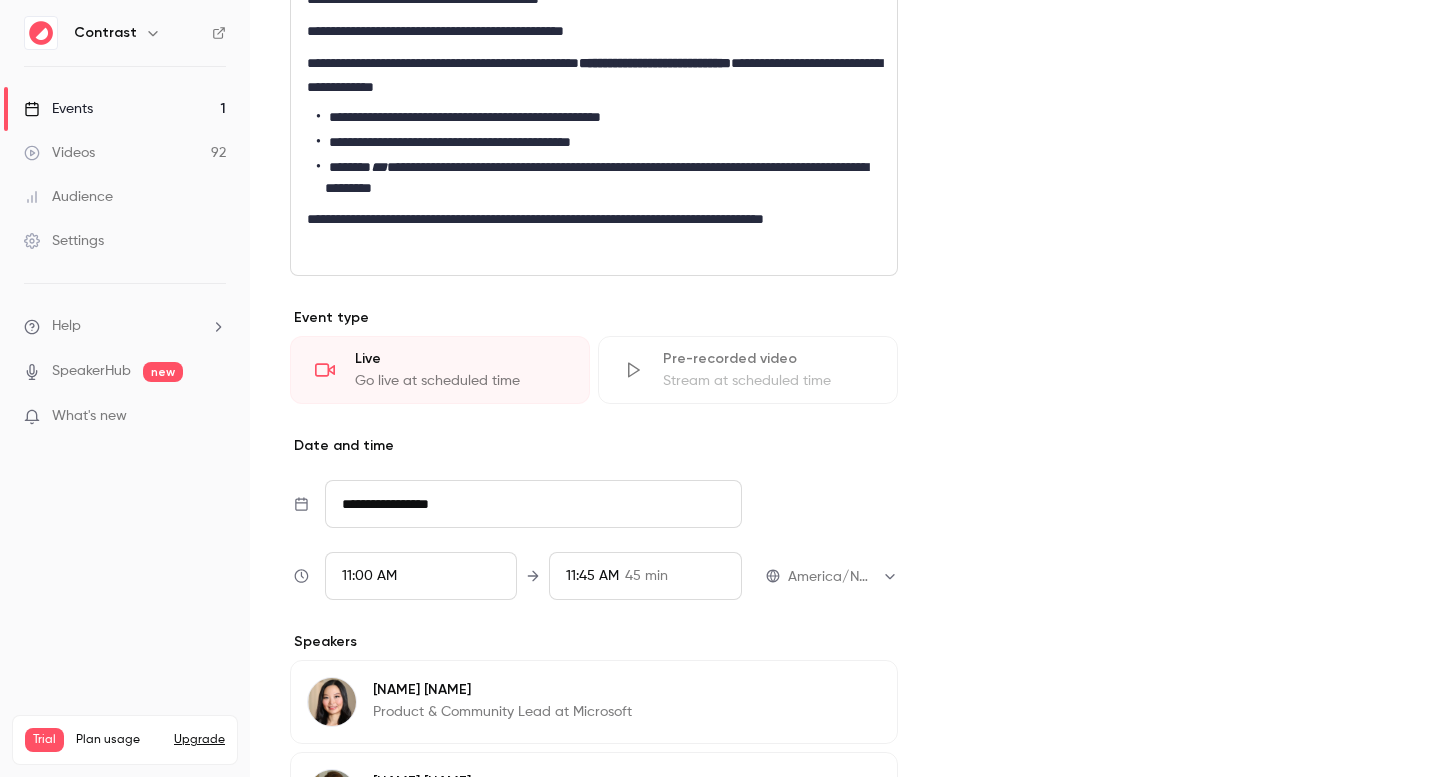 scroll, scrollTop: 881, scrollLeft: 0, axis: vertical 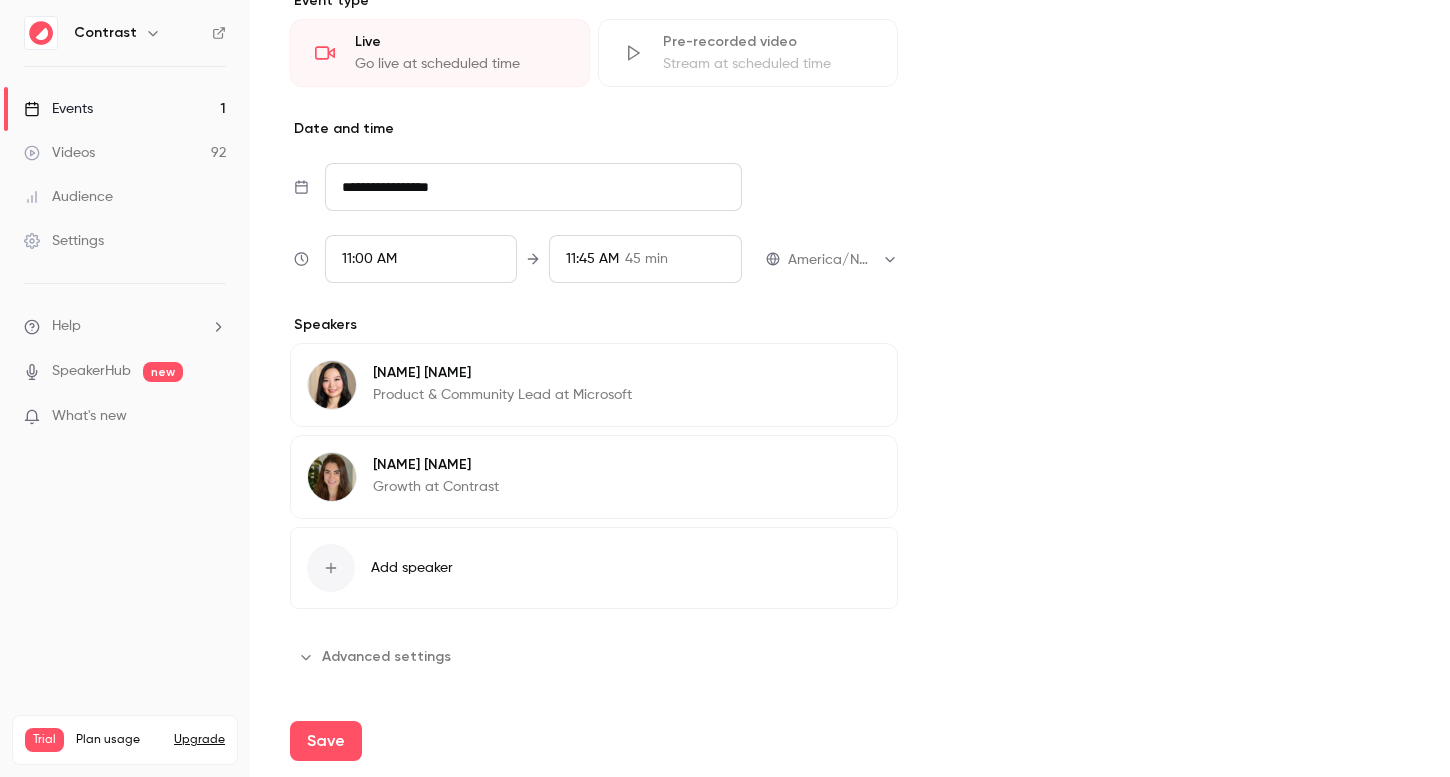 click on "Add speaker" at bounding box center [412, 568] 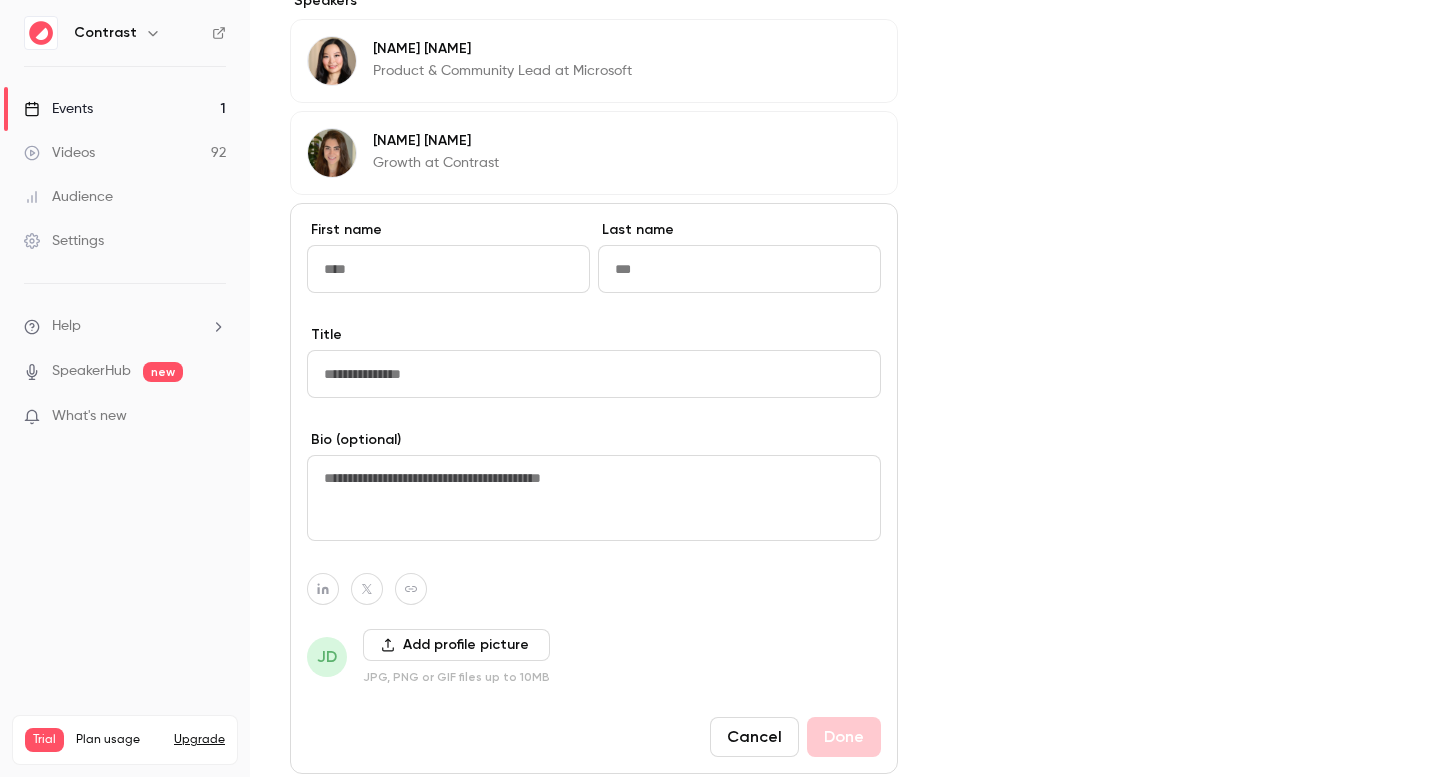 scroll, scrollTop: 1286, scrollLeft: 0, axis: vertical 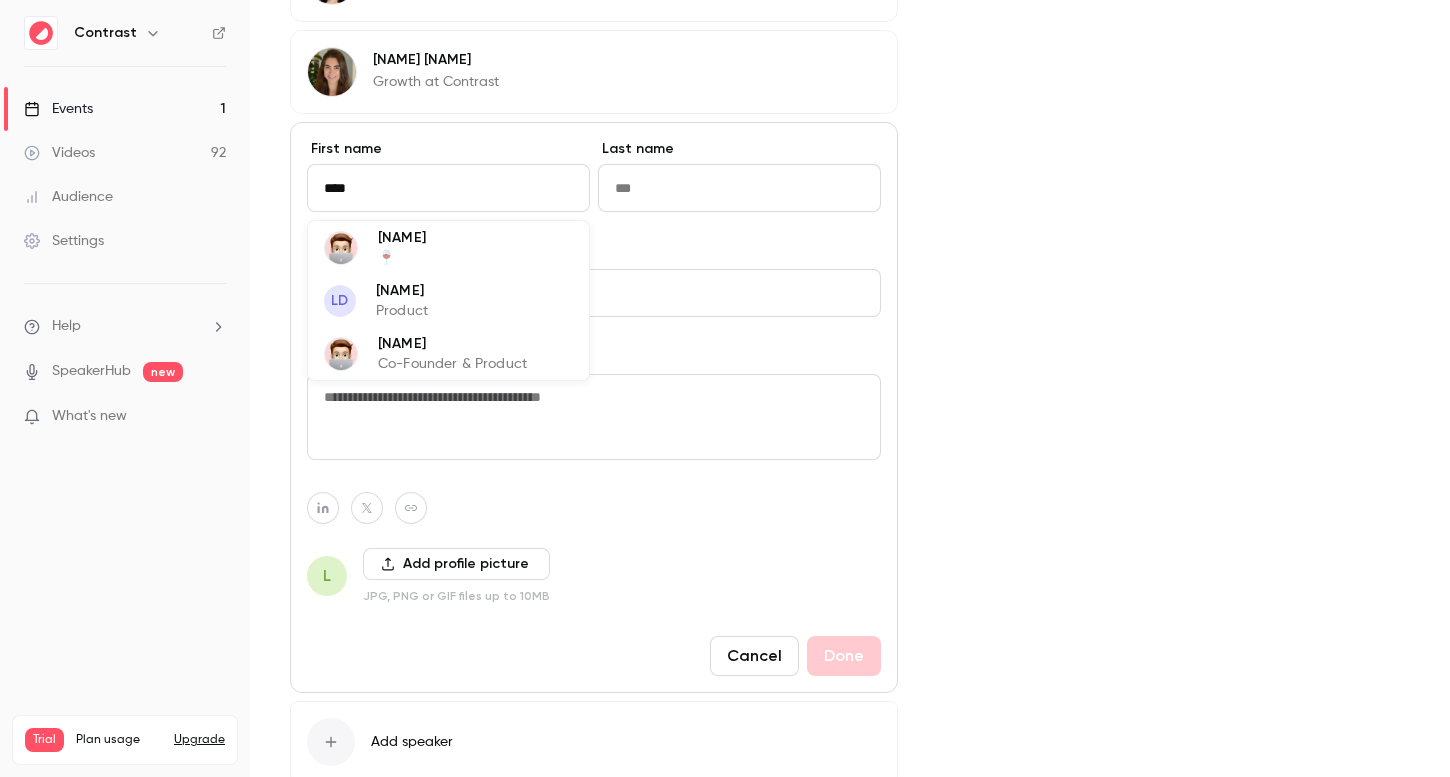 click on "[NAME] 🍷" at bounding box center (448, 247) 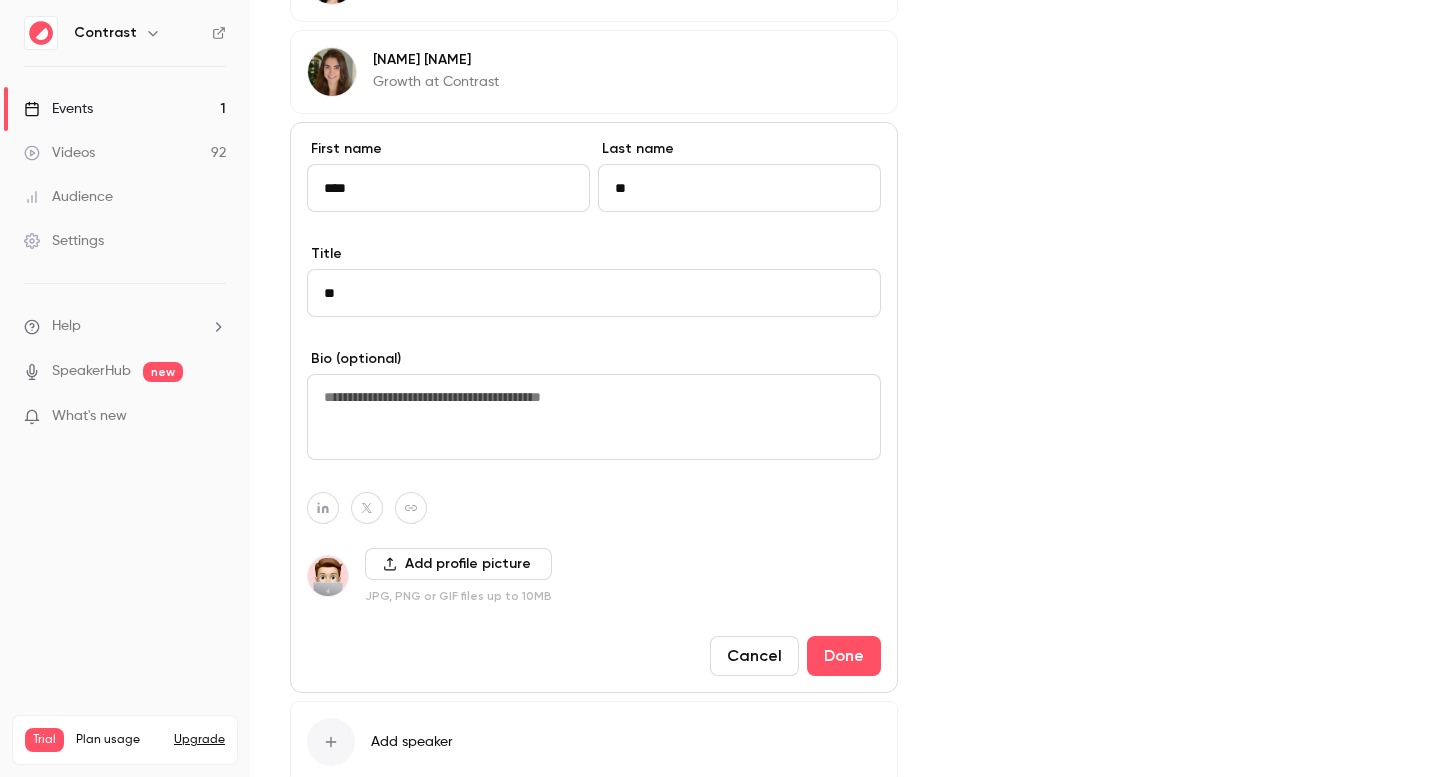 type on "****" 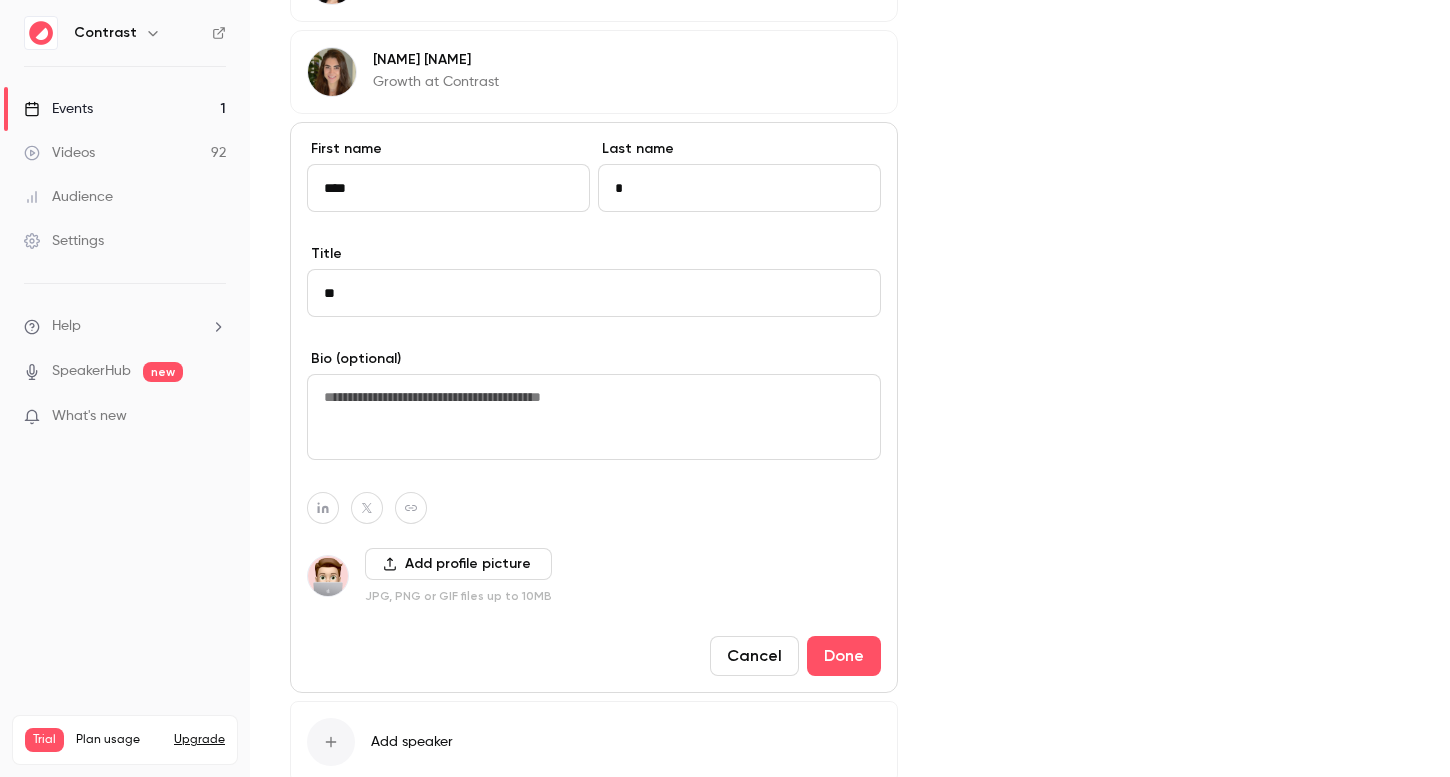 type on "*" 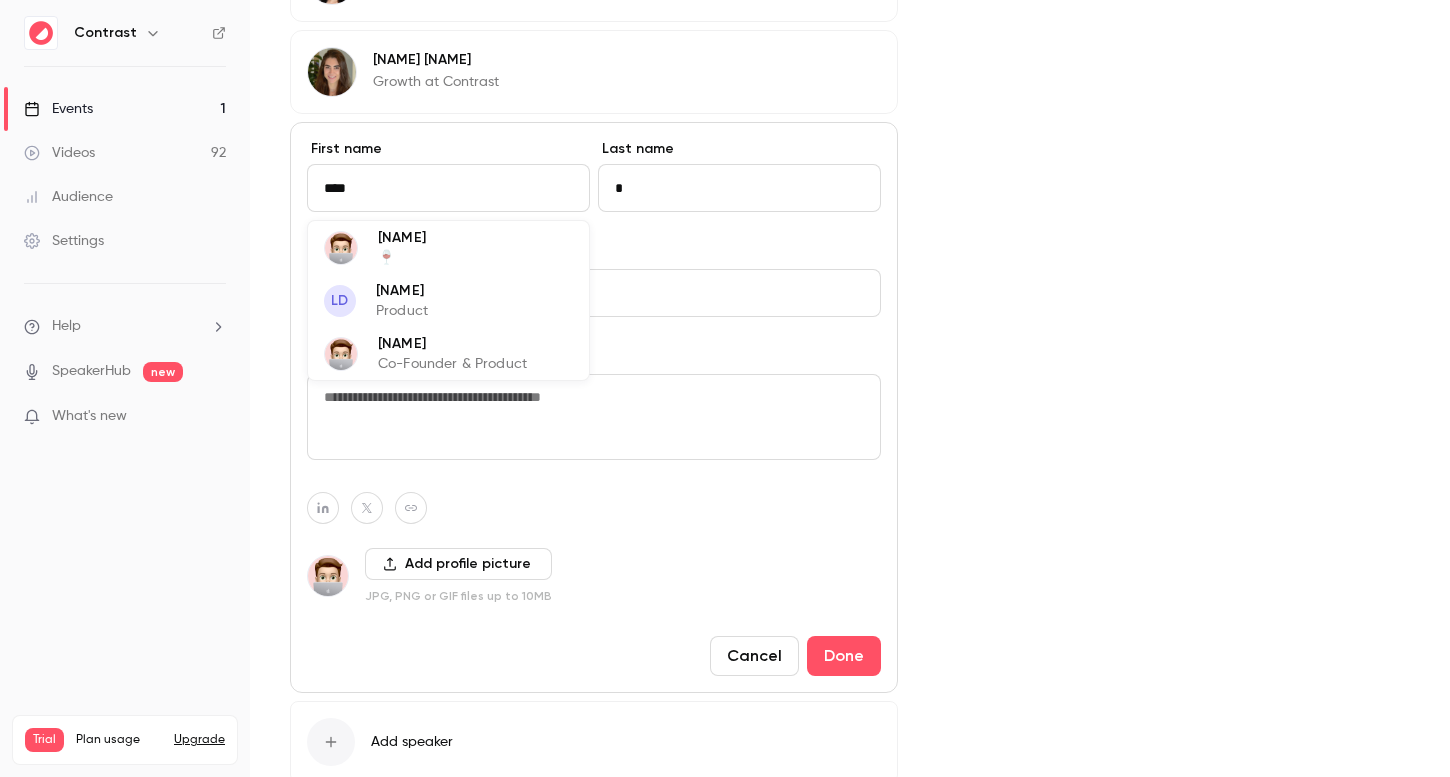drag, startPoint x: 396, startPoint y: 194, endPoint x: 327, endPoint y: 195, distance: 69.00725 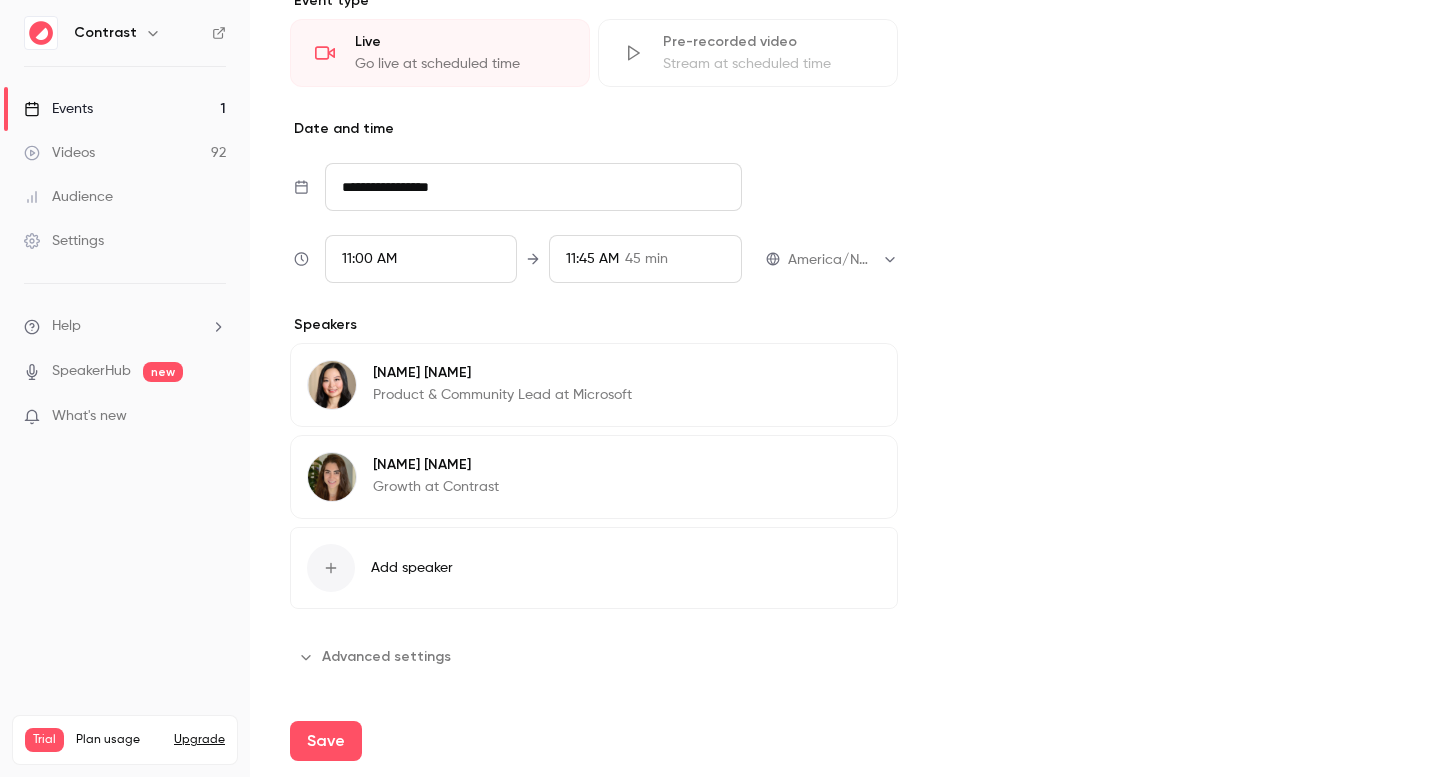 scroll, scrollTop: 881, scrollLeft: 0, axis: vertical 